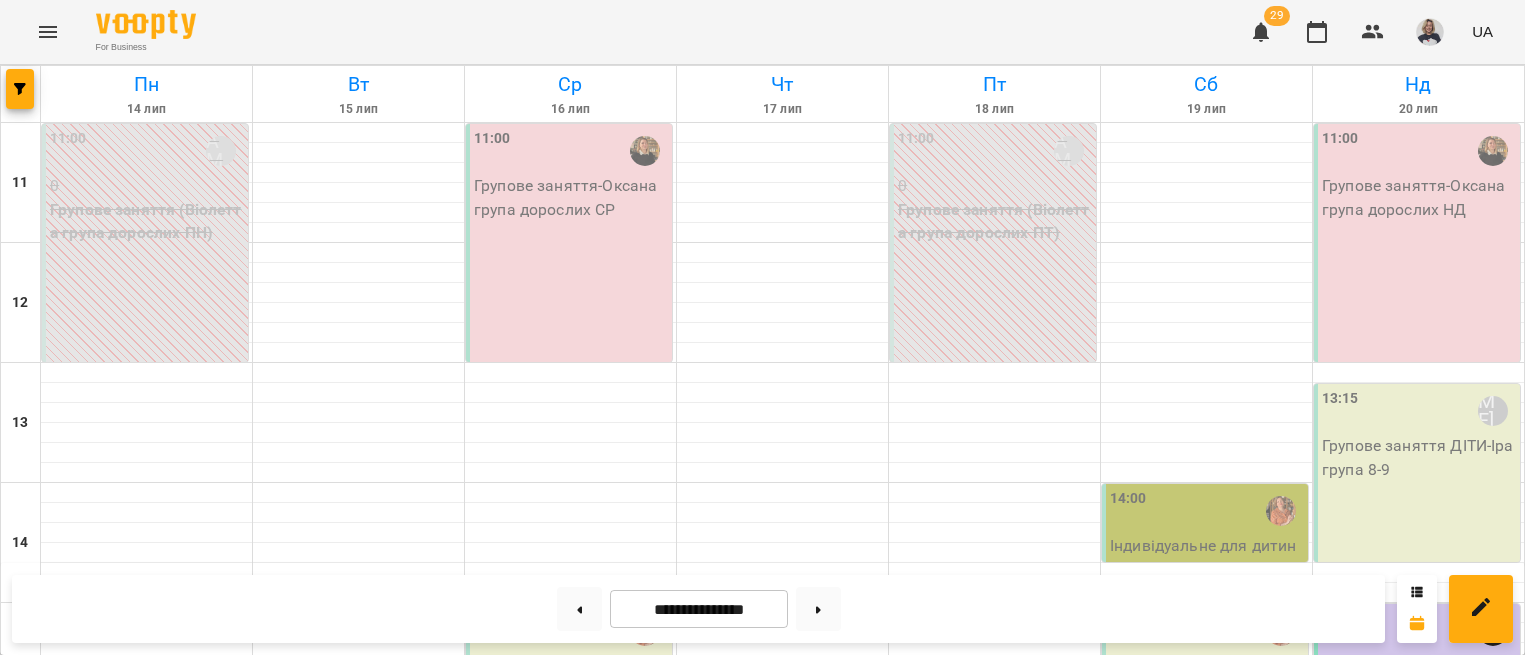 scroll, scrollTop: 0, scrollLeft: 0, axis: both 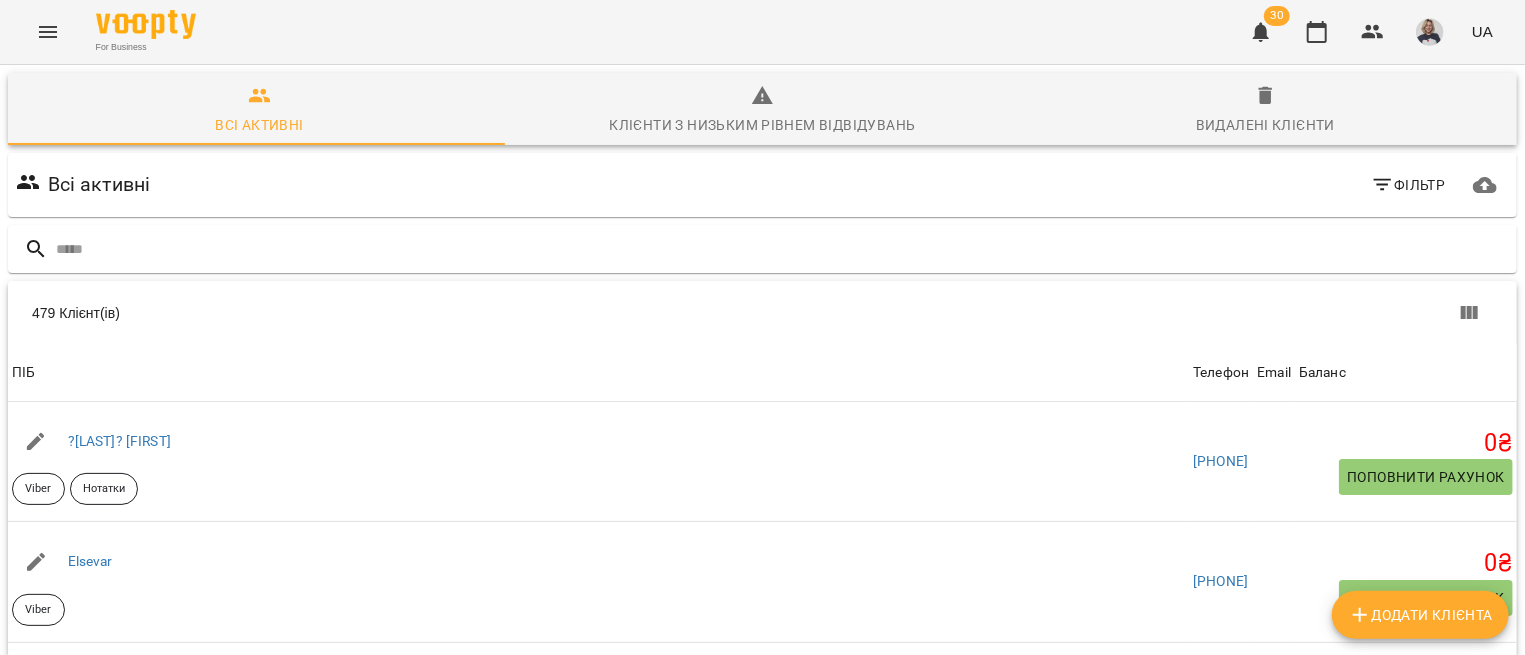 click 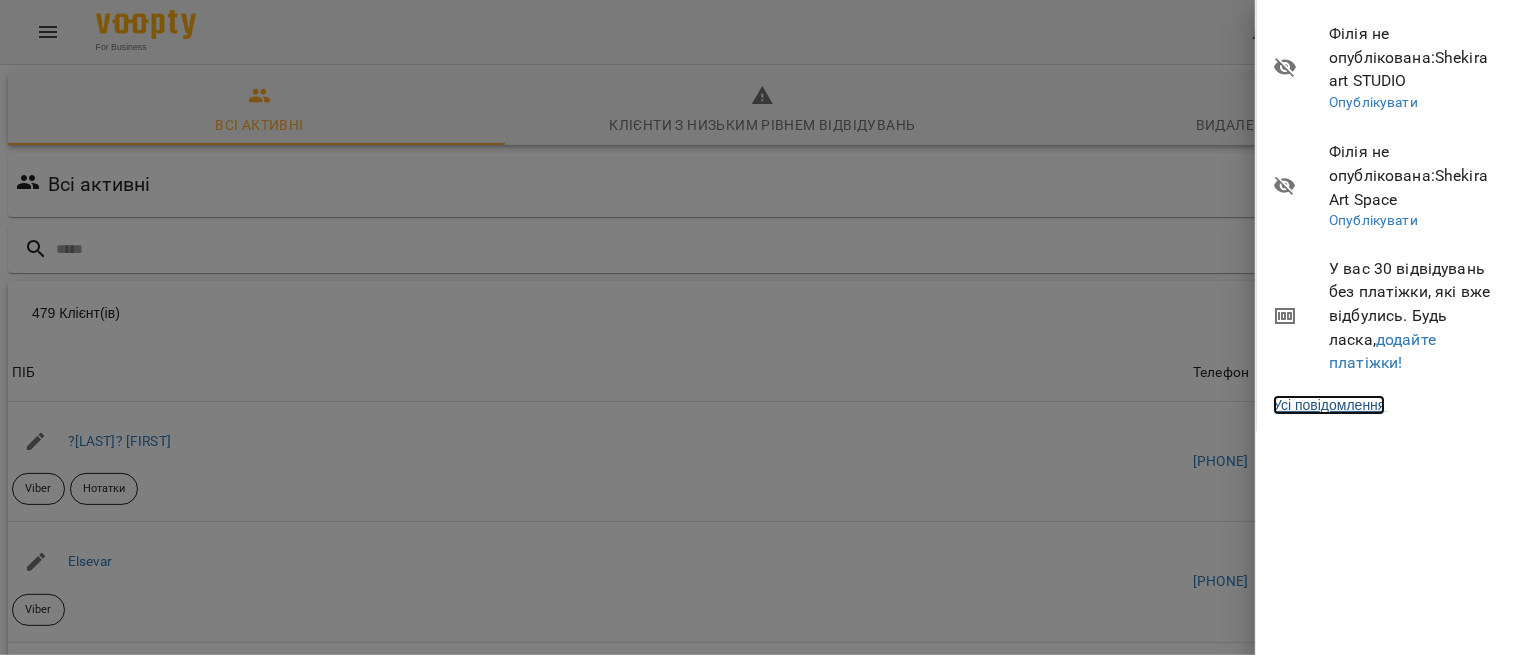 click on "Усі повідомлення" at bounding box center [1329, 405] 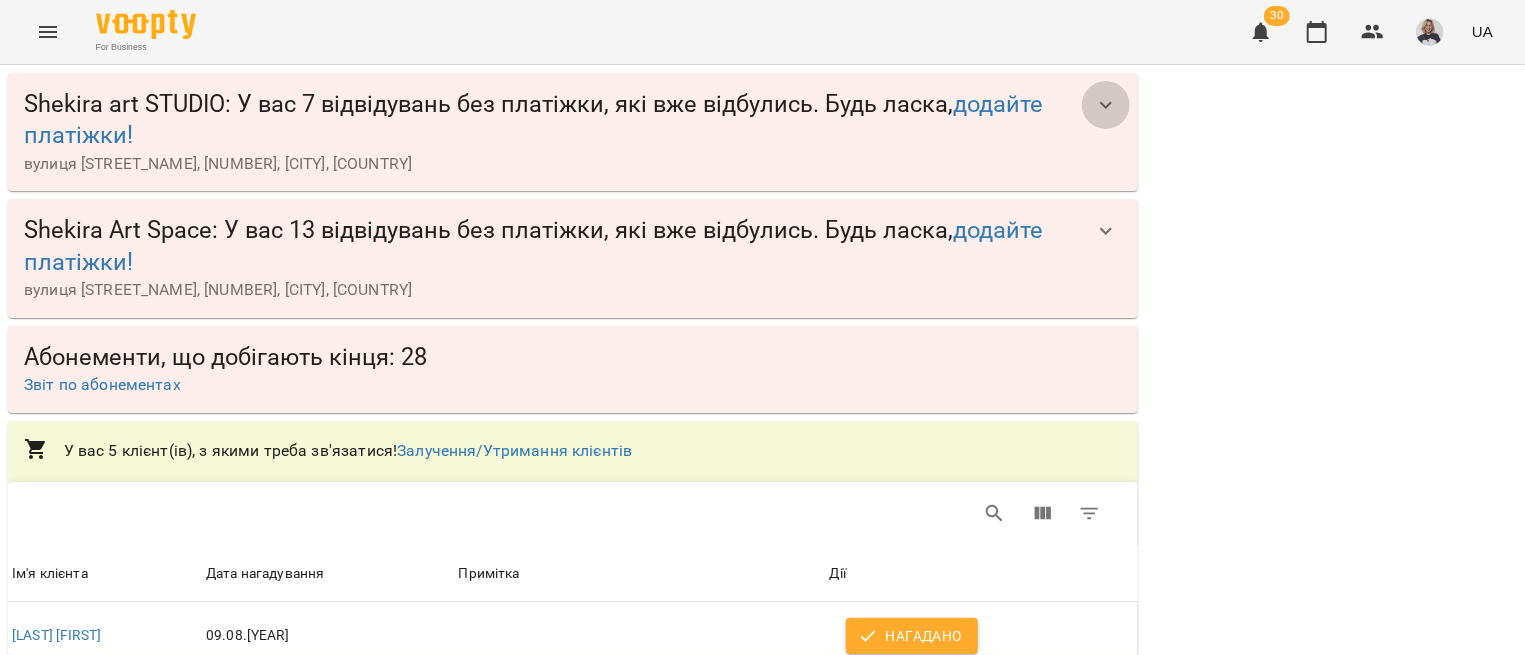 click at bounding box center (1106, 105) 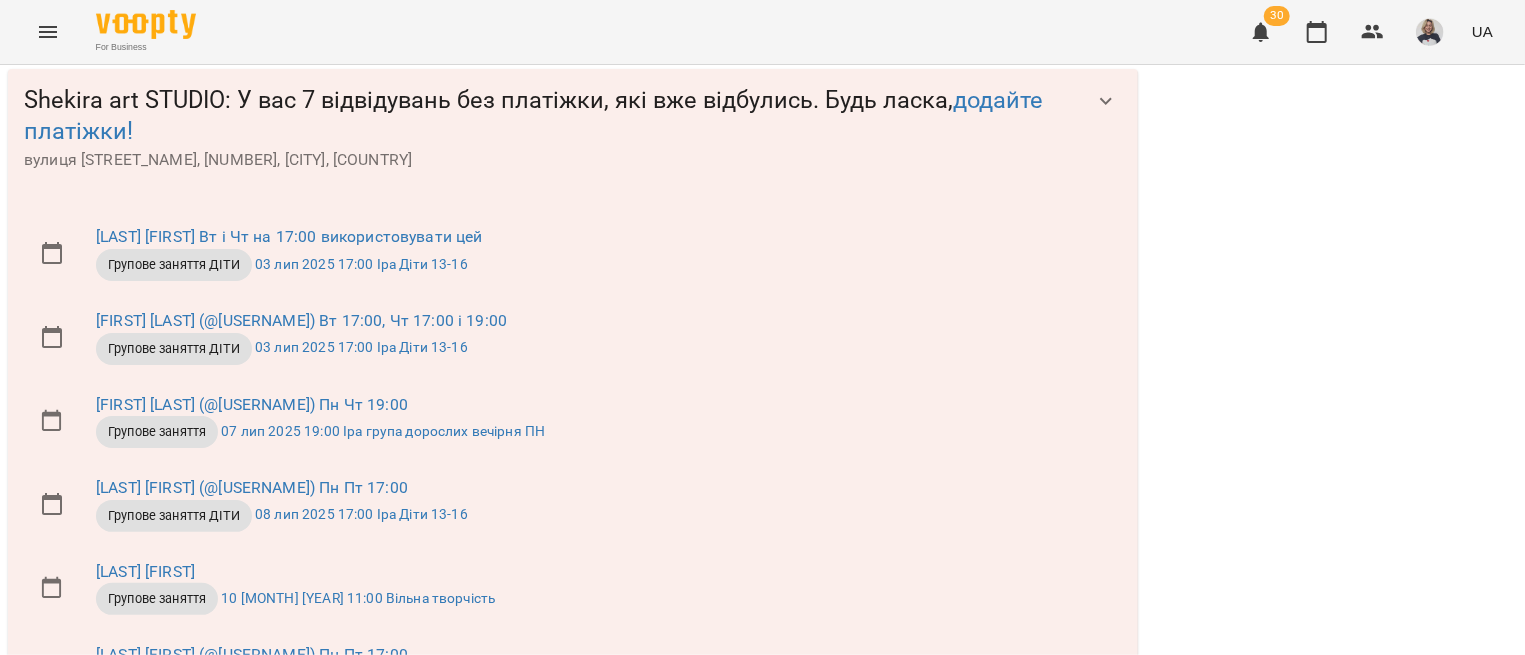 scroll, scrollTop: 603, scrollLeft: 0, axis: vertical 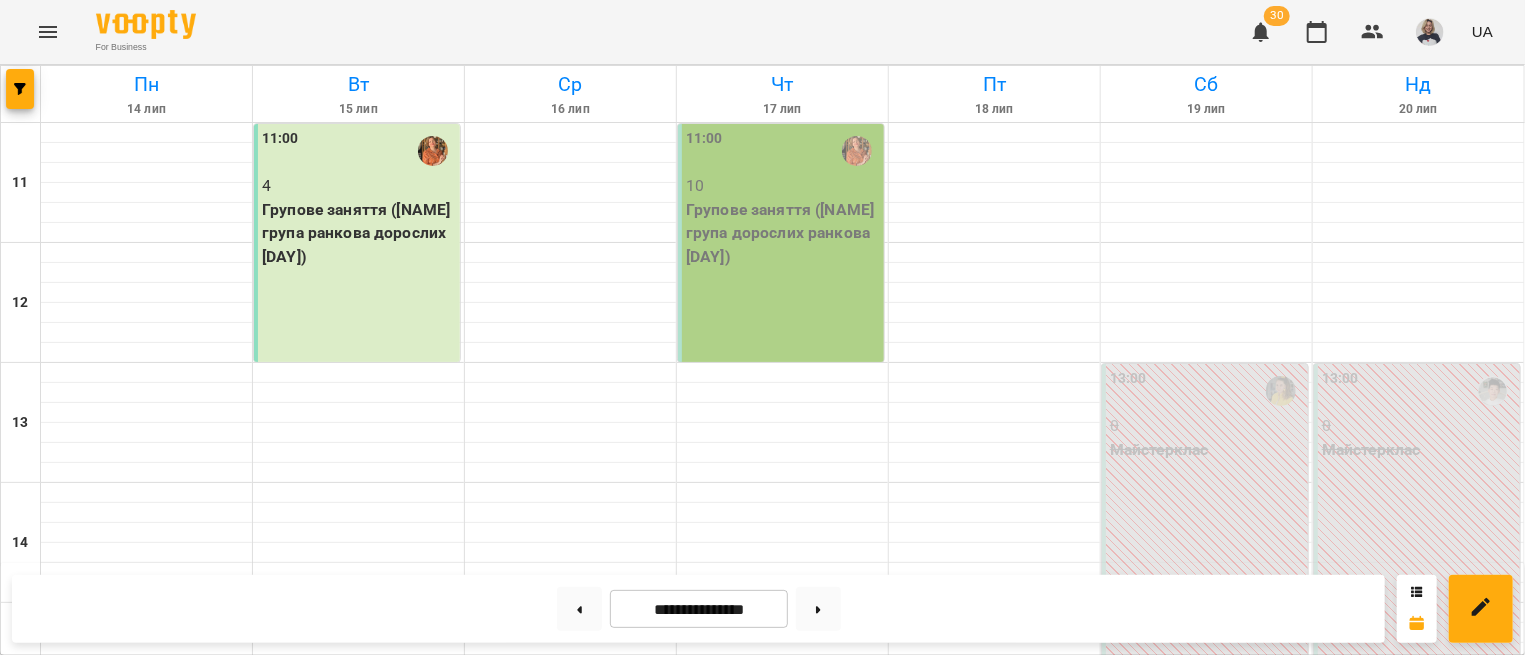 click on "[TIME] [NAME] [NUMBER] Групове заняття ДІТИ ([NAME] діти літня група)" at bounding box center (357, 963) 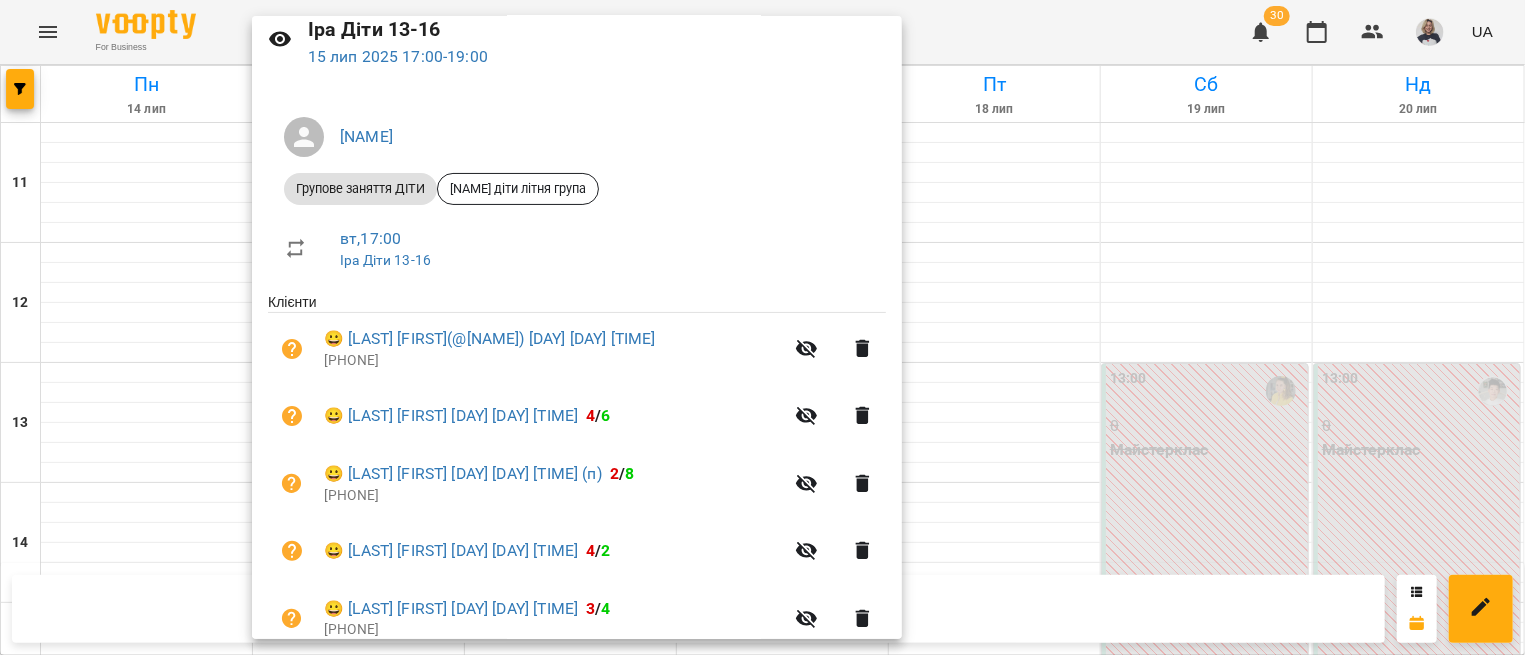 scroll, scrollTop: 121, scrollLeft: 0, axis: vertical 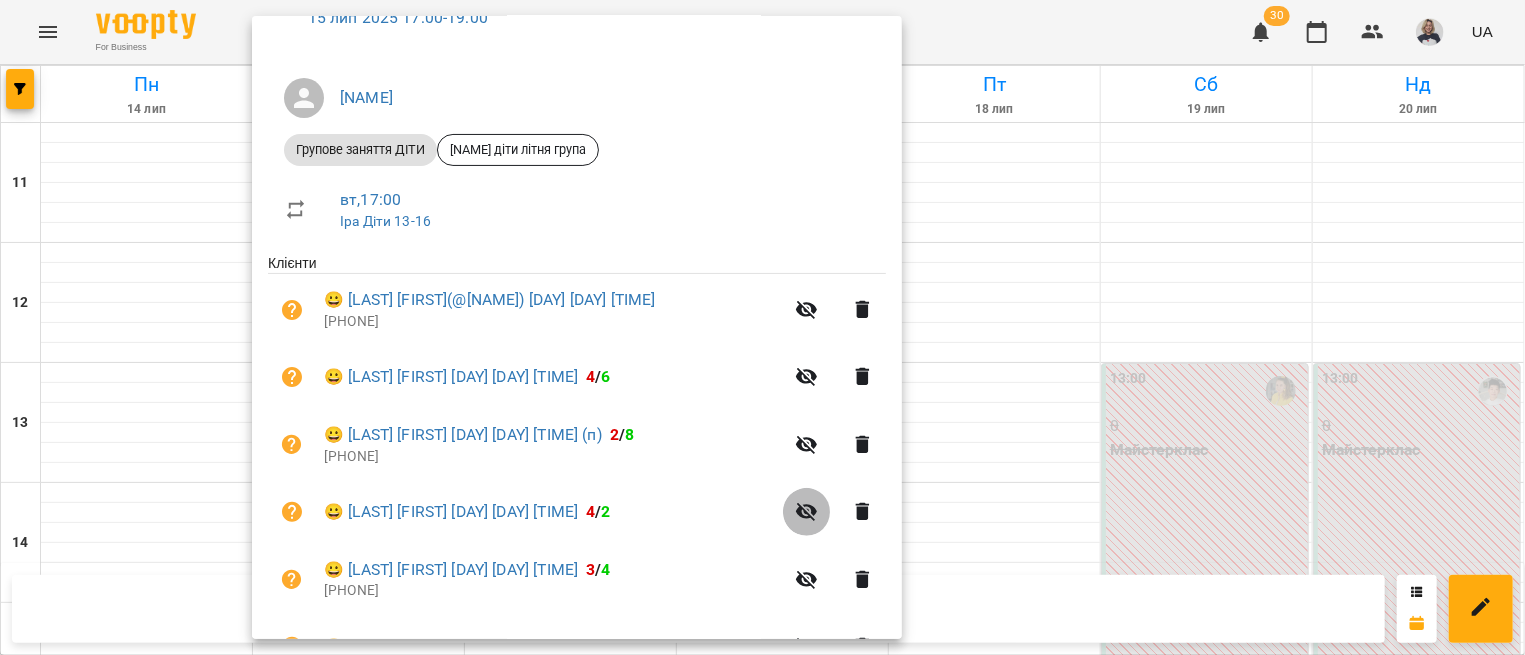 click 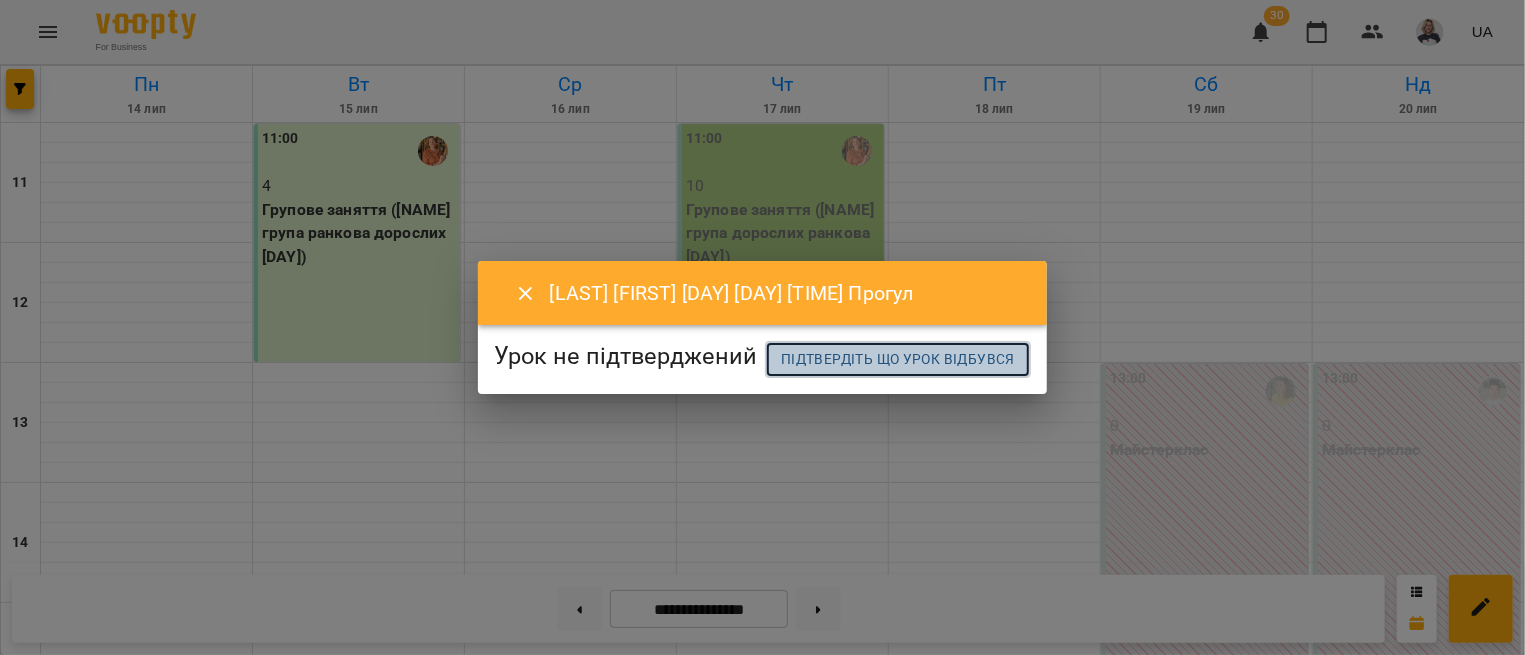 click on "Підтвердіть що урок відбувся" at bounding box center (898, 359) 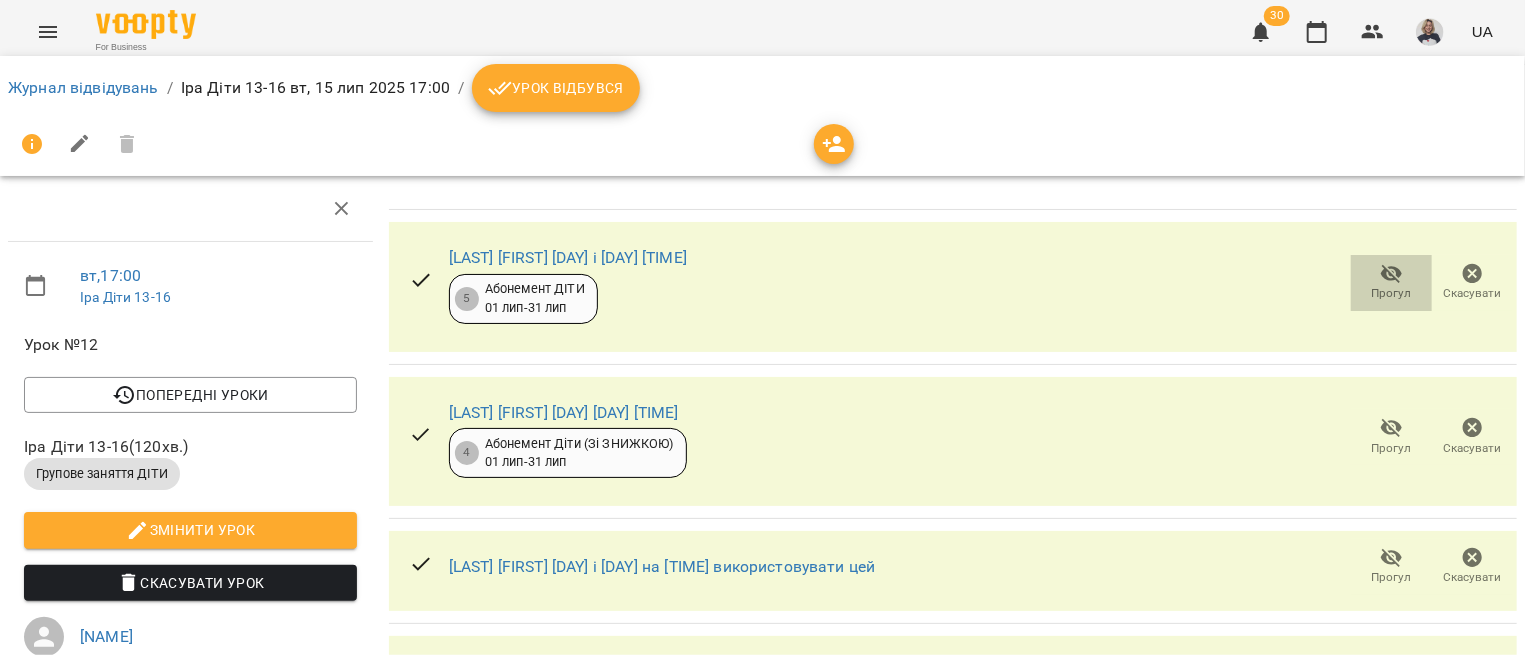 click 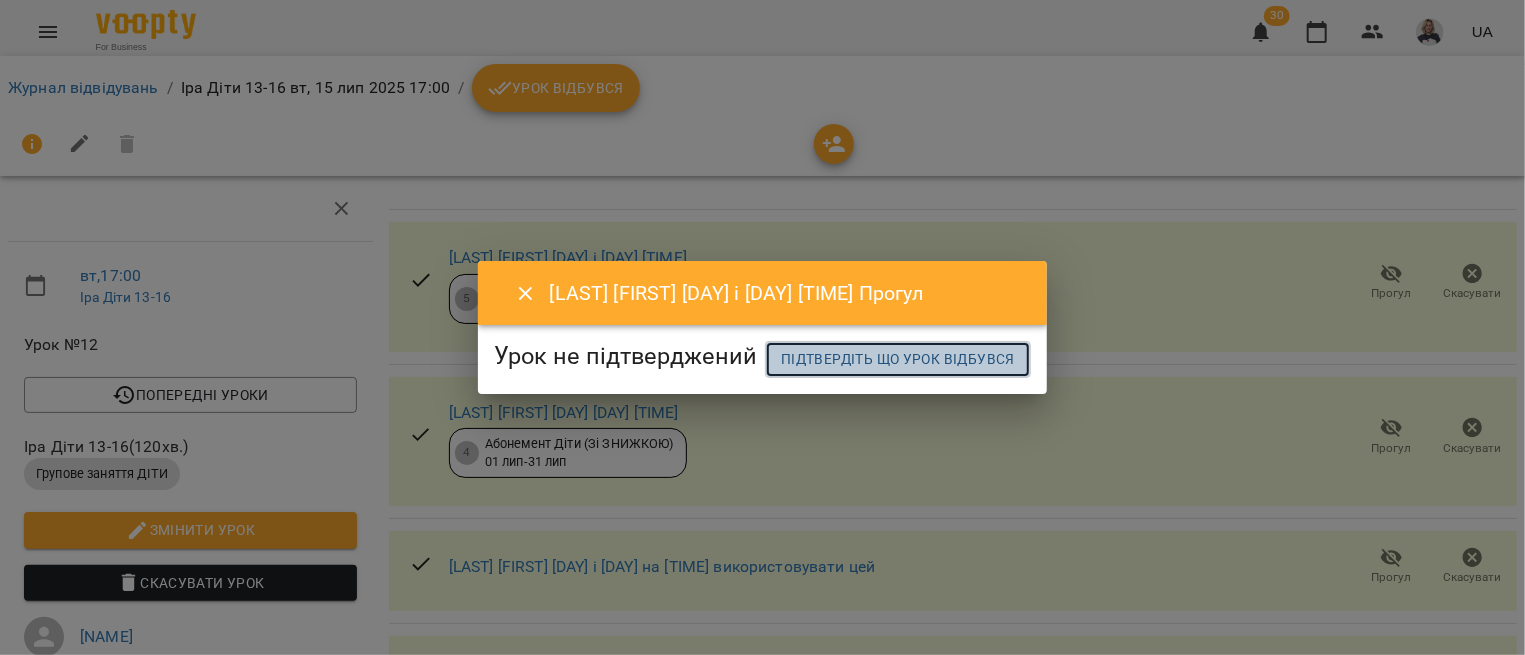 click on "Підтвердіть що урок відбувся" at bounding box center (898, 359) 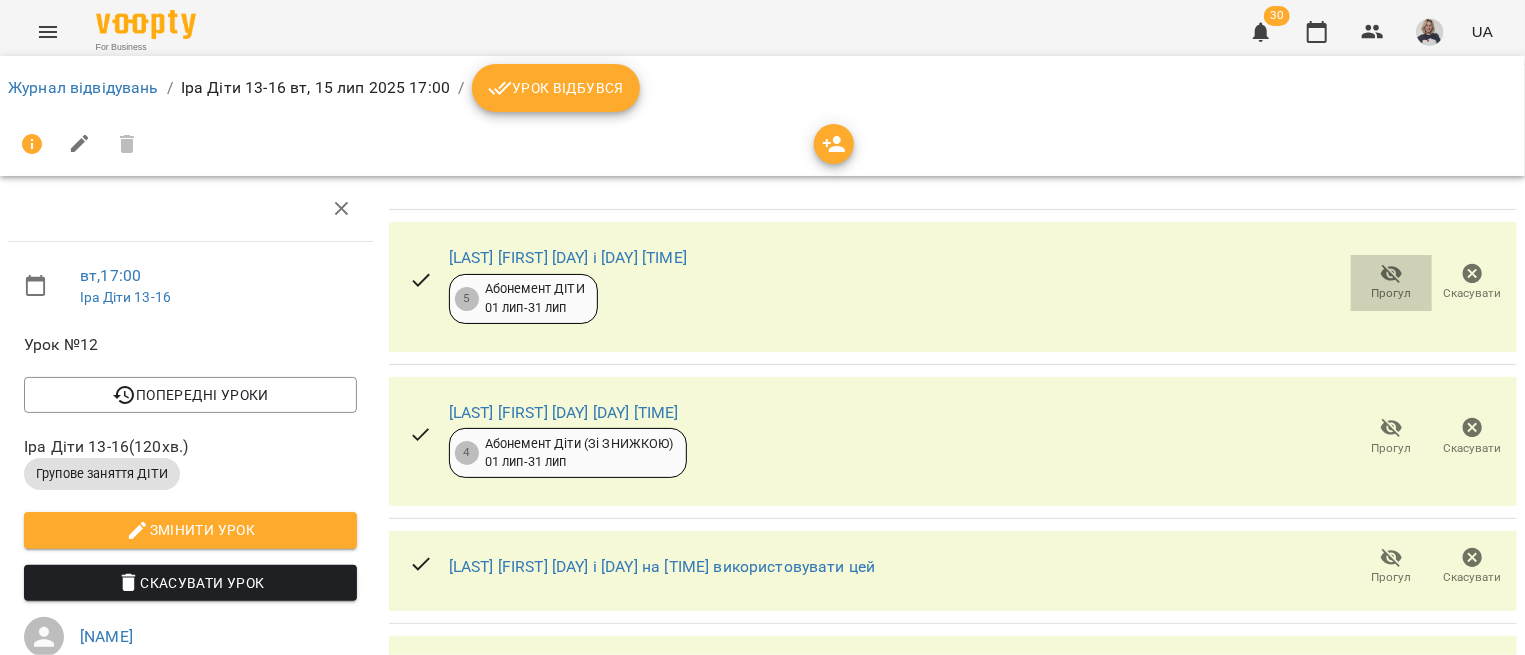 click on "Прогул" at bounding box center (1391, 282) 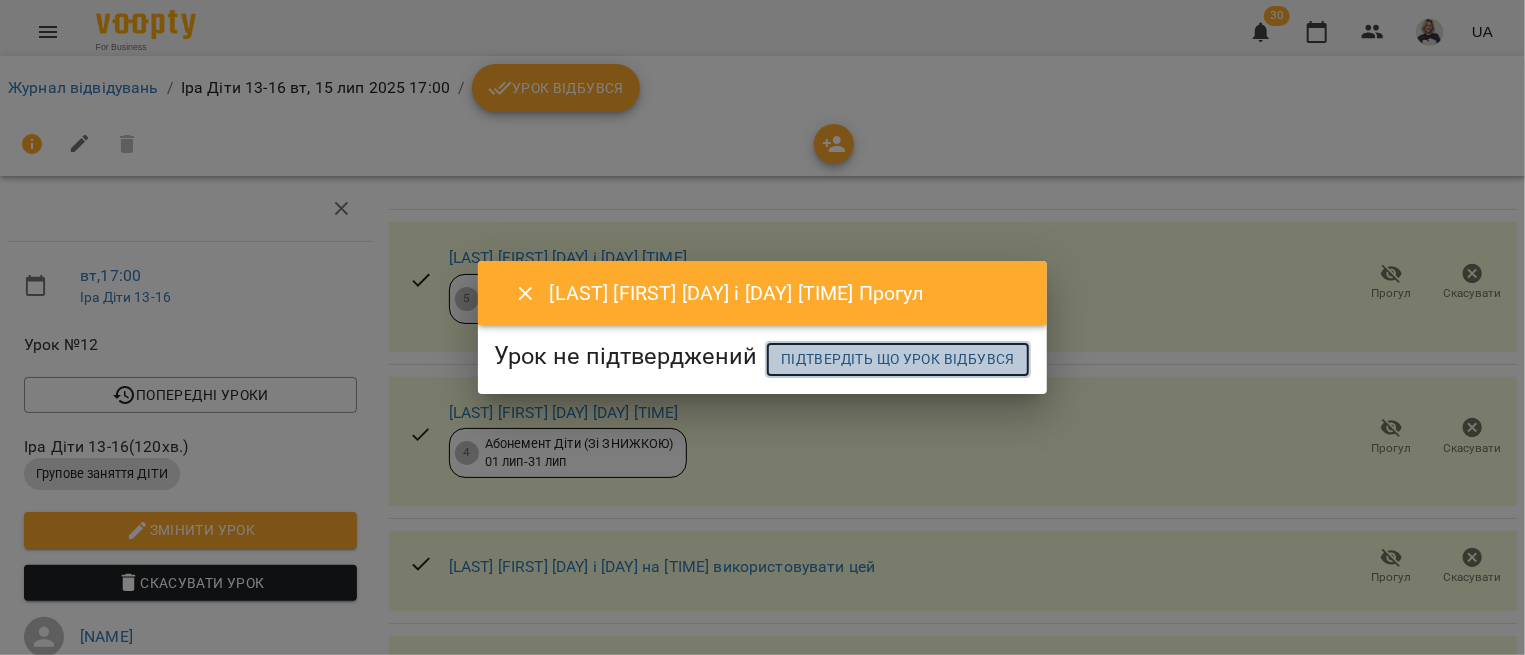 click on "Підтвердіть що урок відбувся" at bounding box center (898, 359) 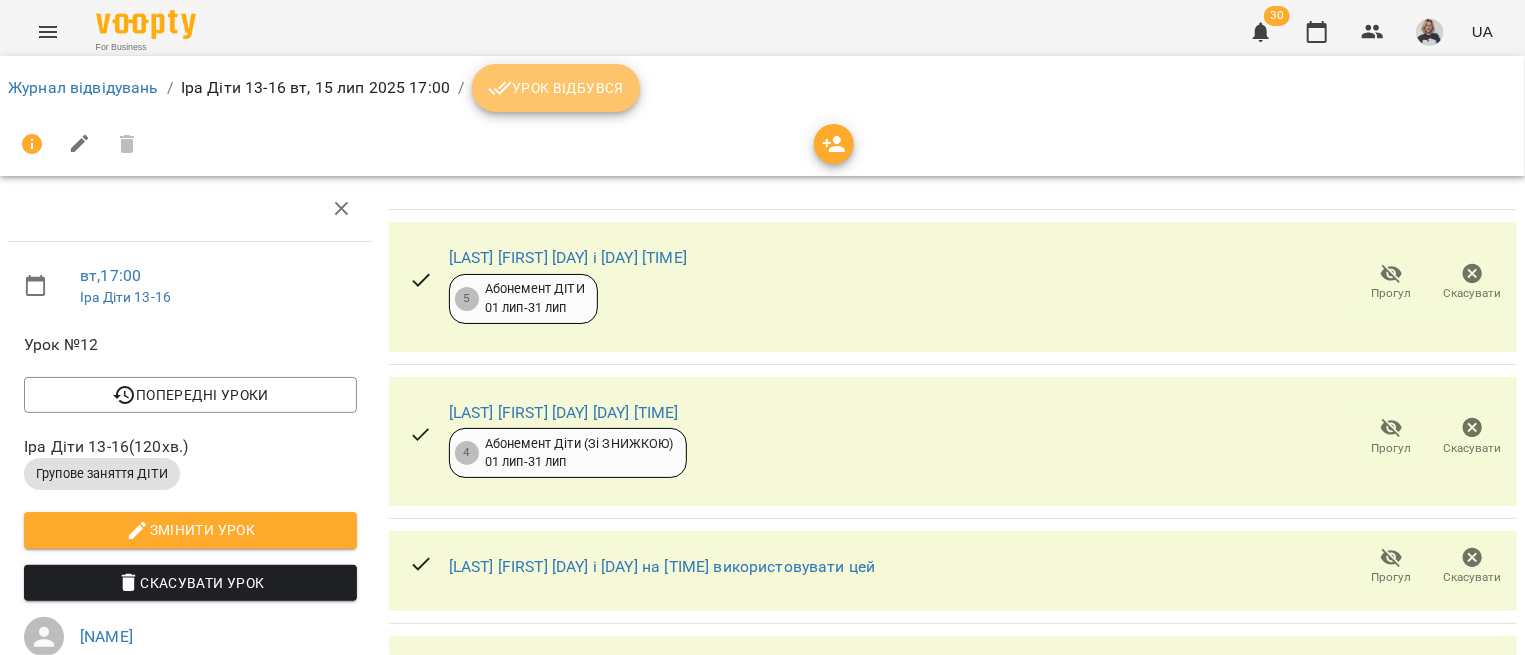 click on "Урок відбувся" at bounding box center (556, 88) 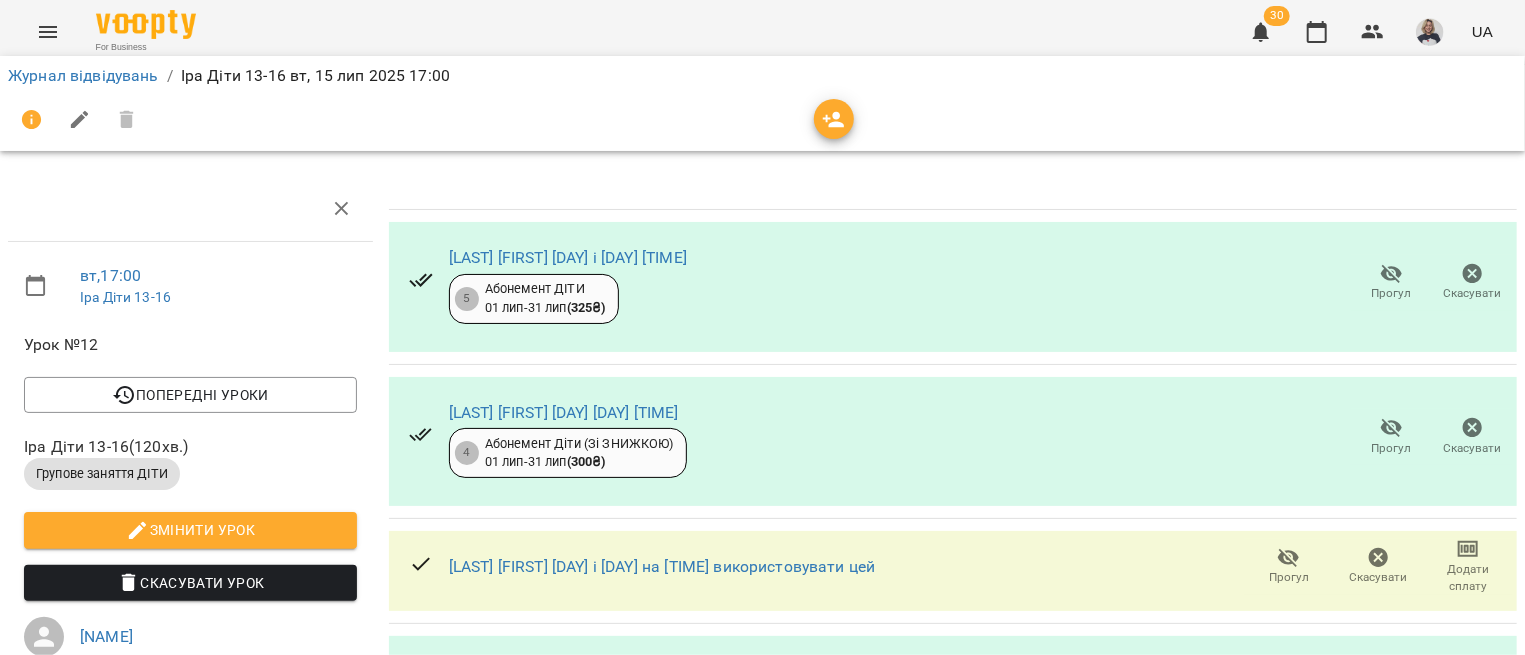click 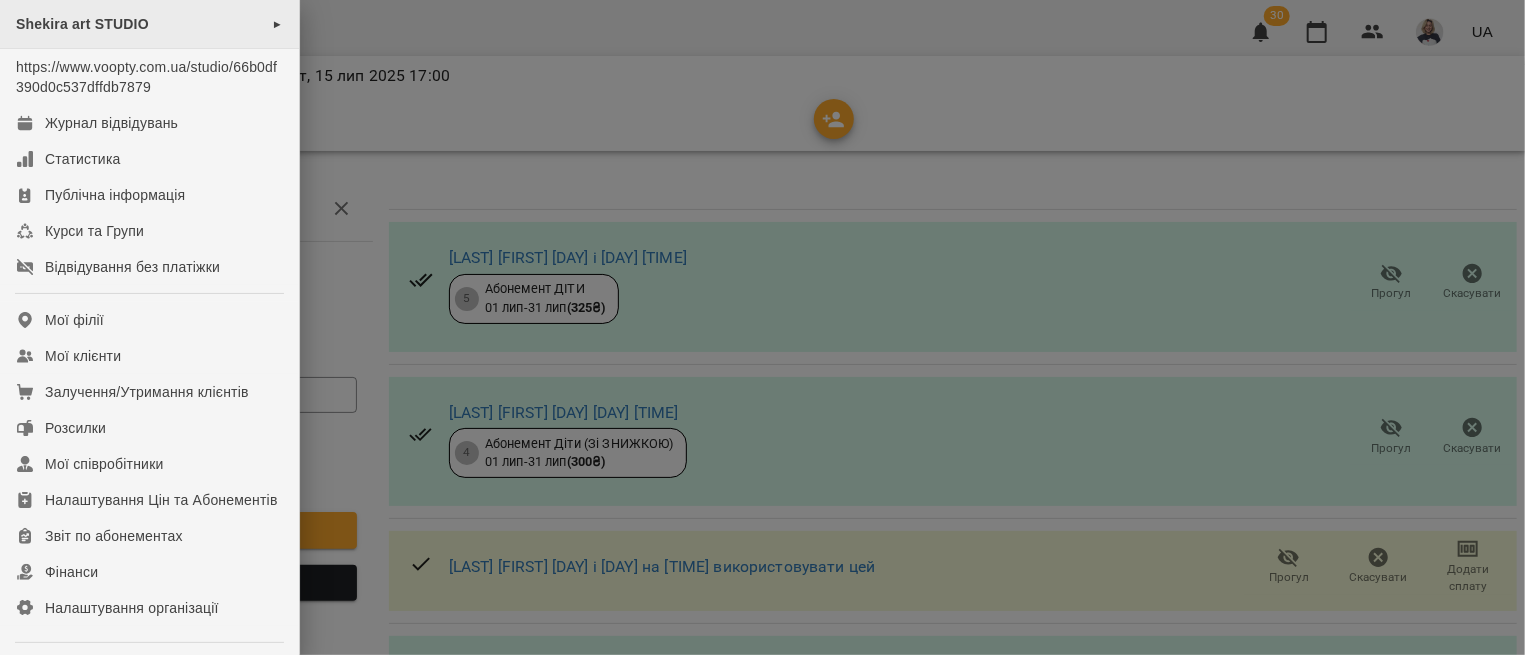 click on "Shekira art STUDIO" at bounding box center (82, 24) 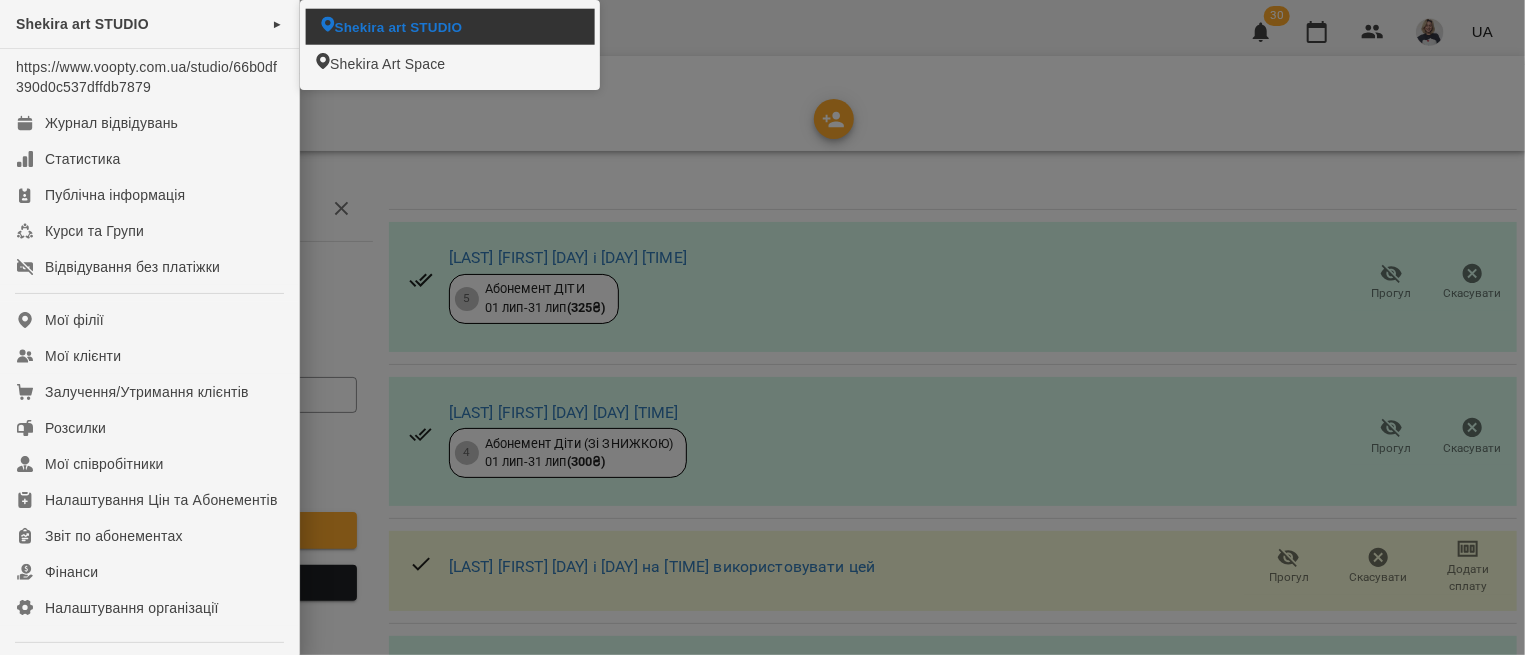 click on "Shekira art STUDIO" at bounding box center (399, 26) 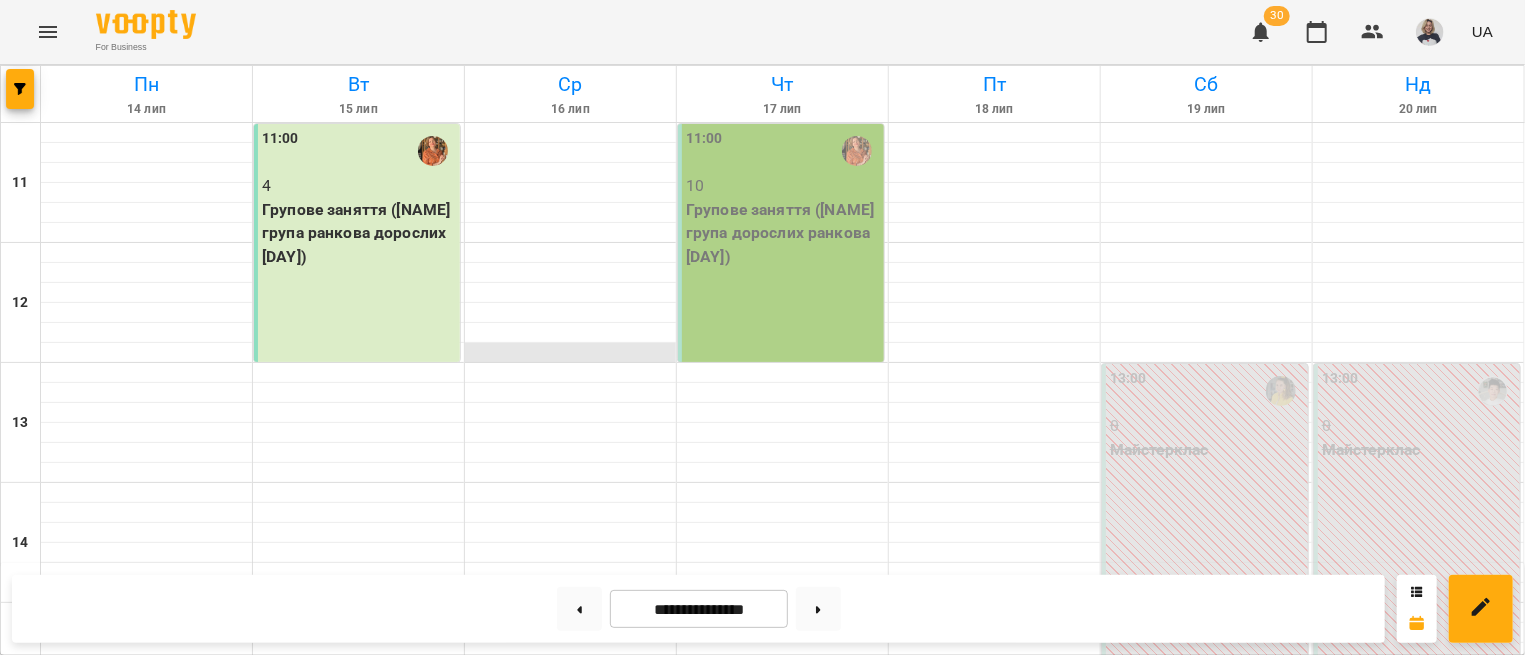 scroll, scrollTop: 758, scrollLeft: 0, axis: vertical 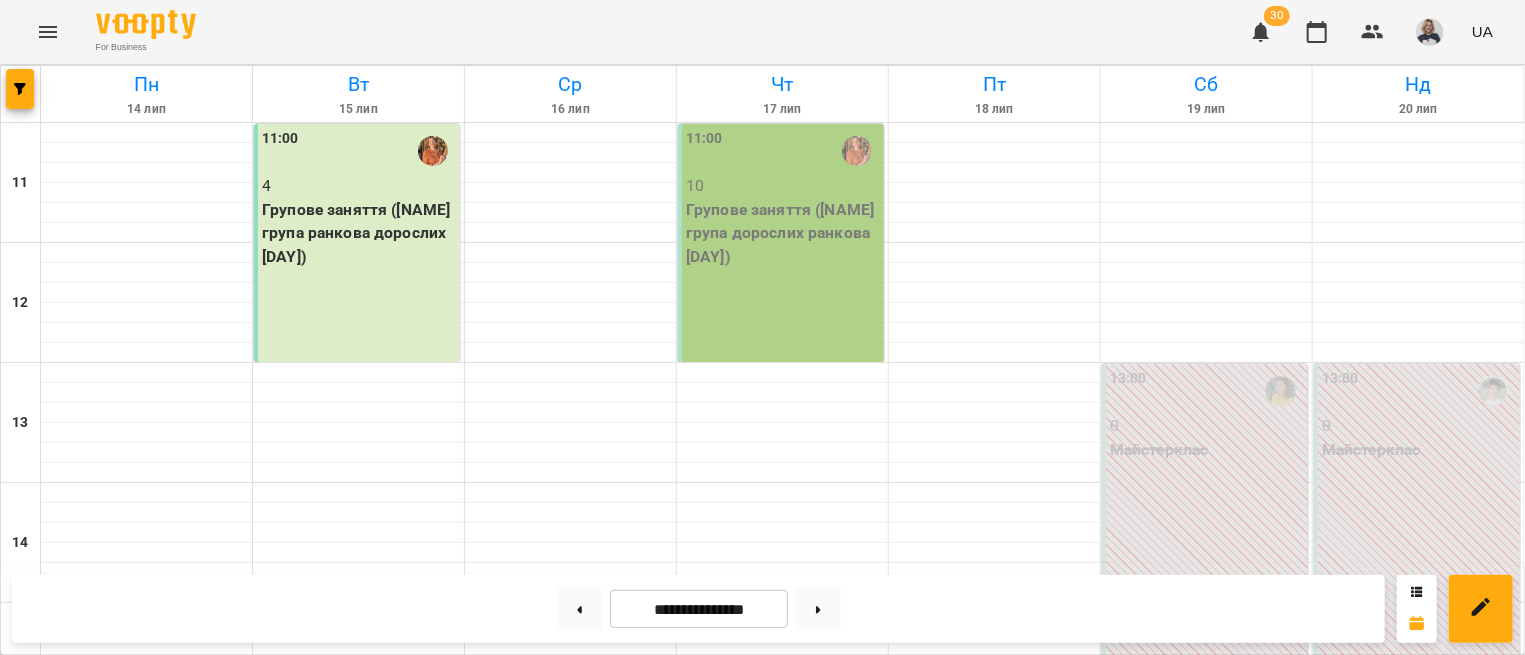 click on "17:00 Наташа 8 Групове заняття ДІТИ (Іра діти літня група)" at bounding box center [357, 963] 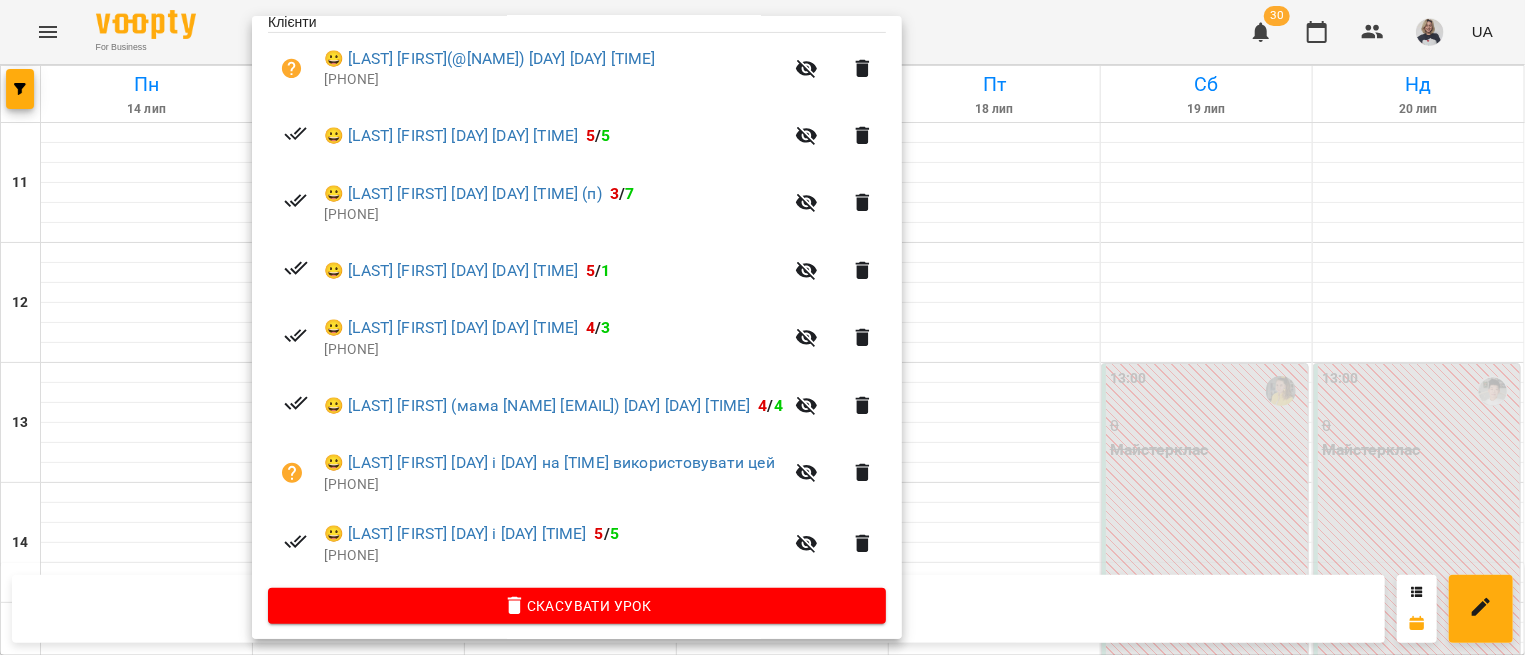 scroll, scrollTop: 404, scrollLeft: 0, axis: vertical 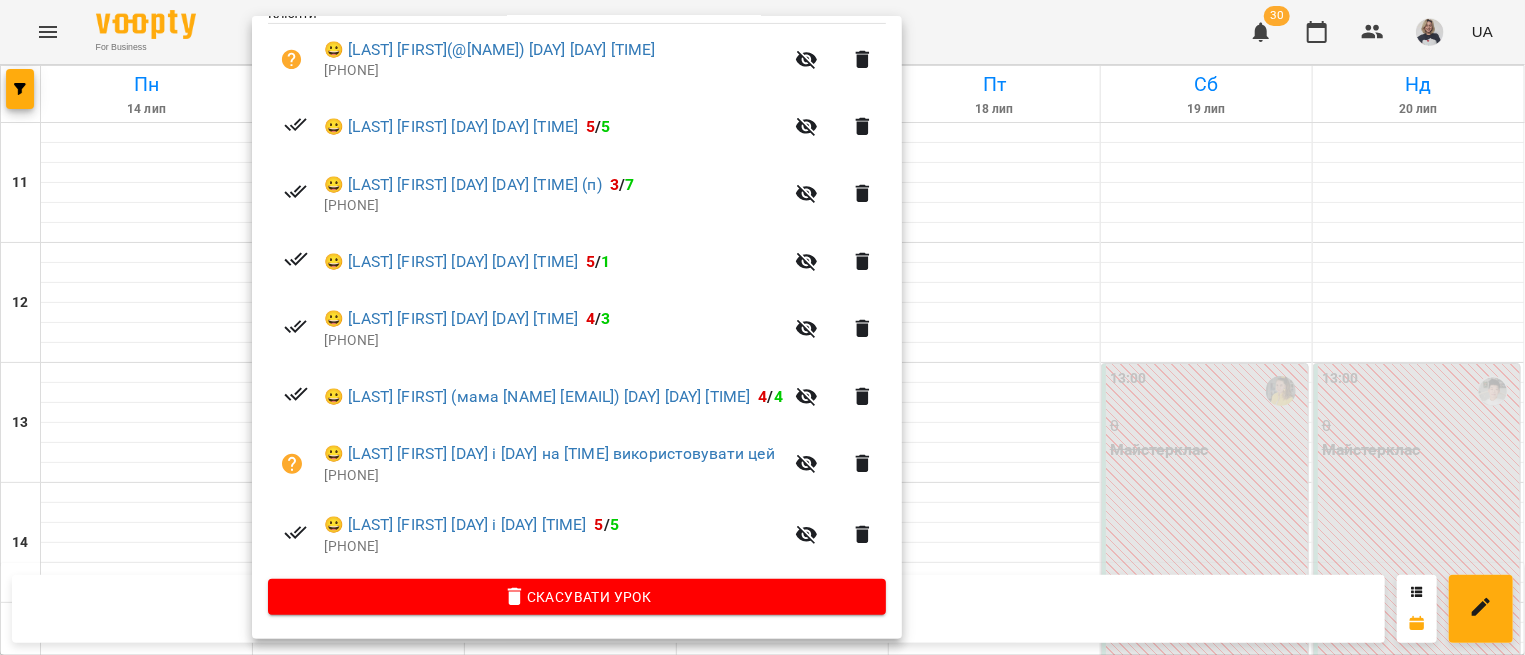 click 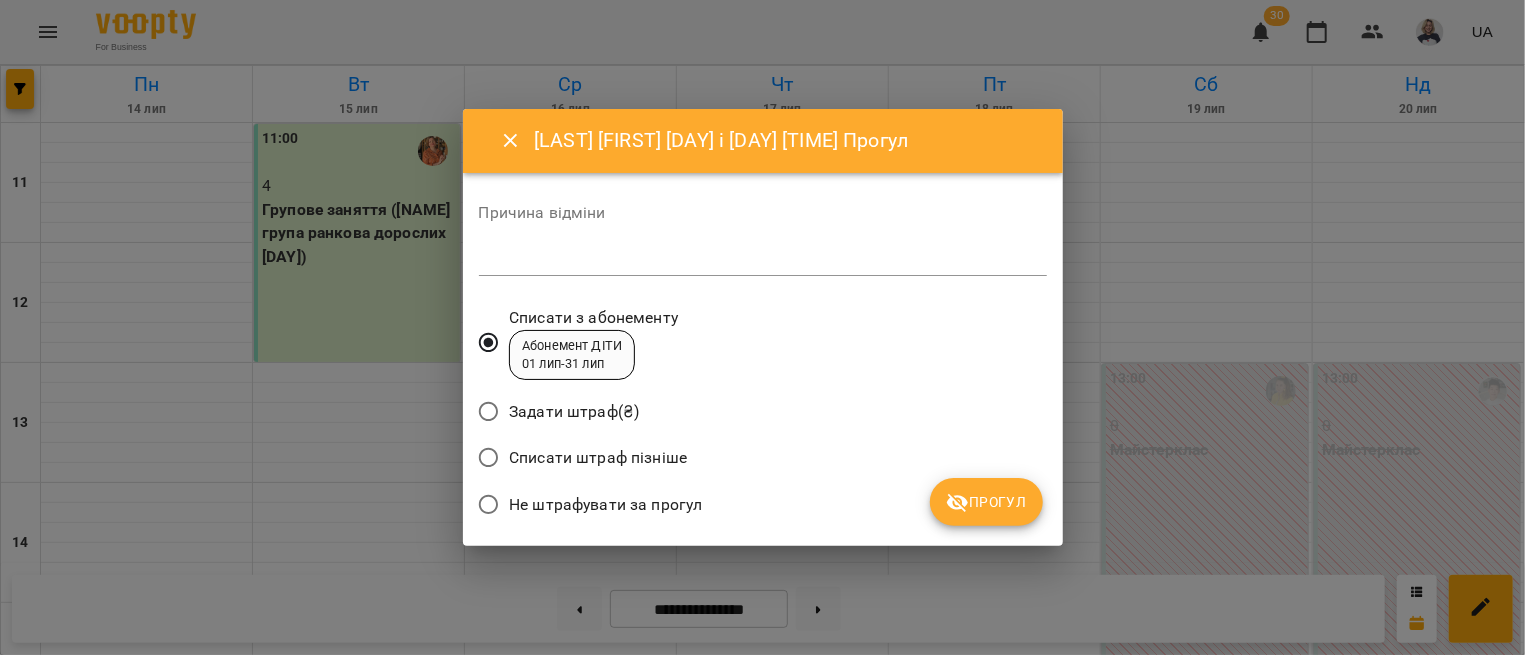 click on "Не штрафувати за прогул" at bounding box center (605, 505) 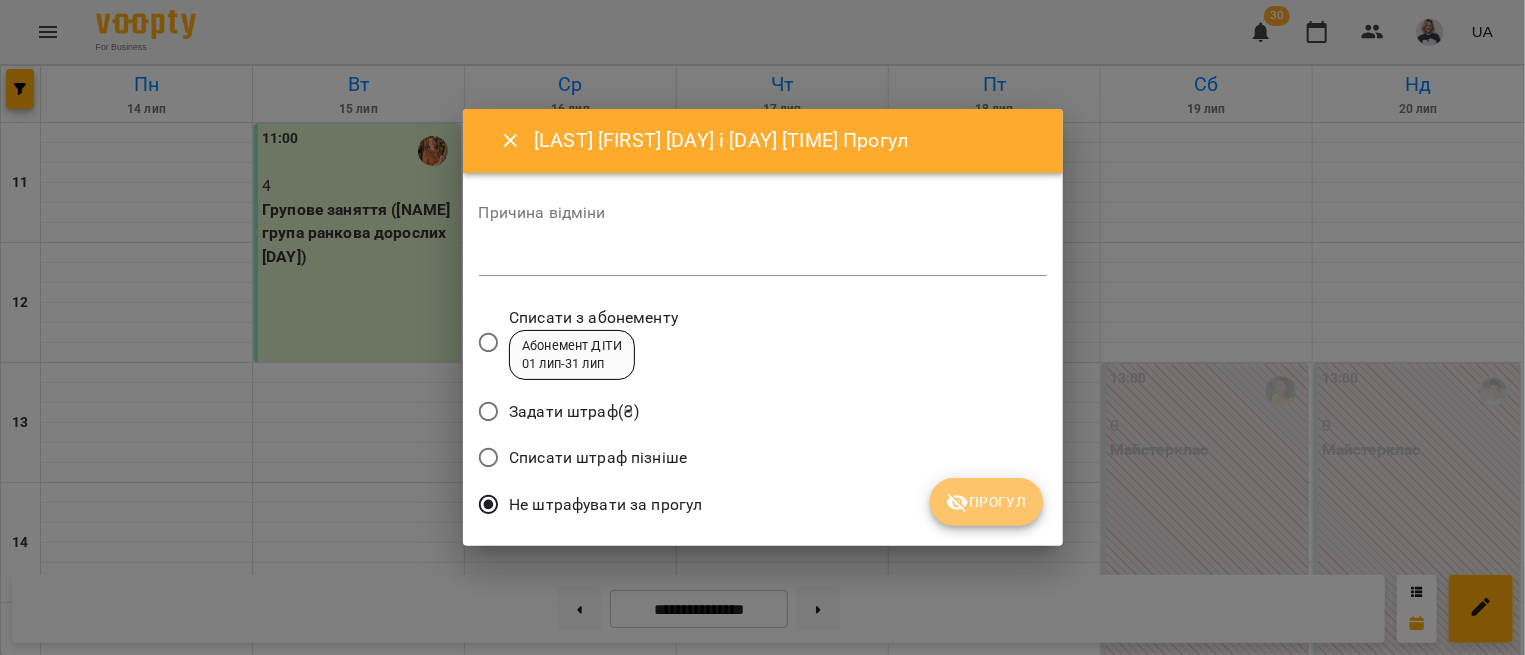 click on "Прогул" at bounding box center (986, 502) 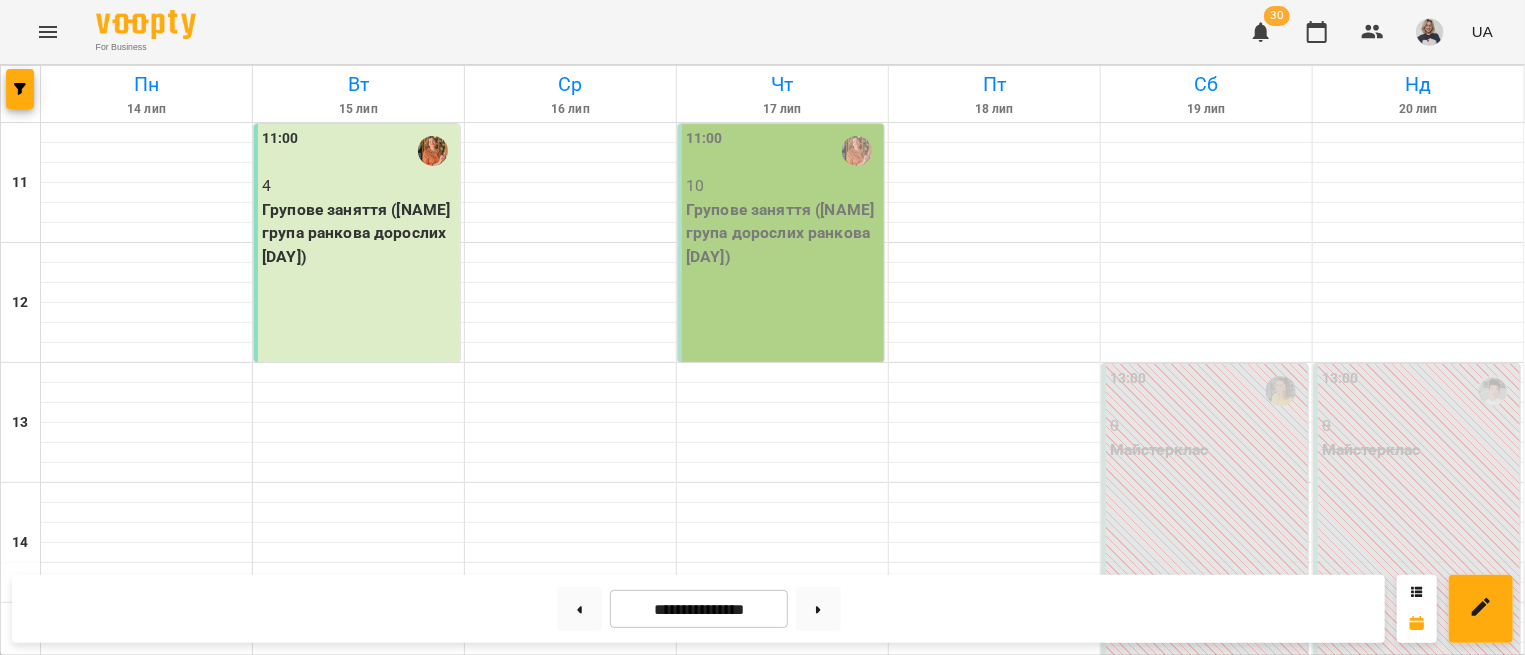 click on "17:00 Наташа 7 Групове заняття ДІТИ (Іра діти літня група)" at bounding box center [357, 963] 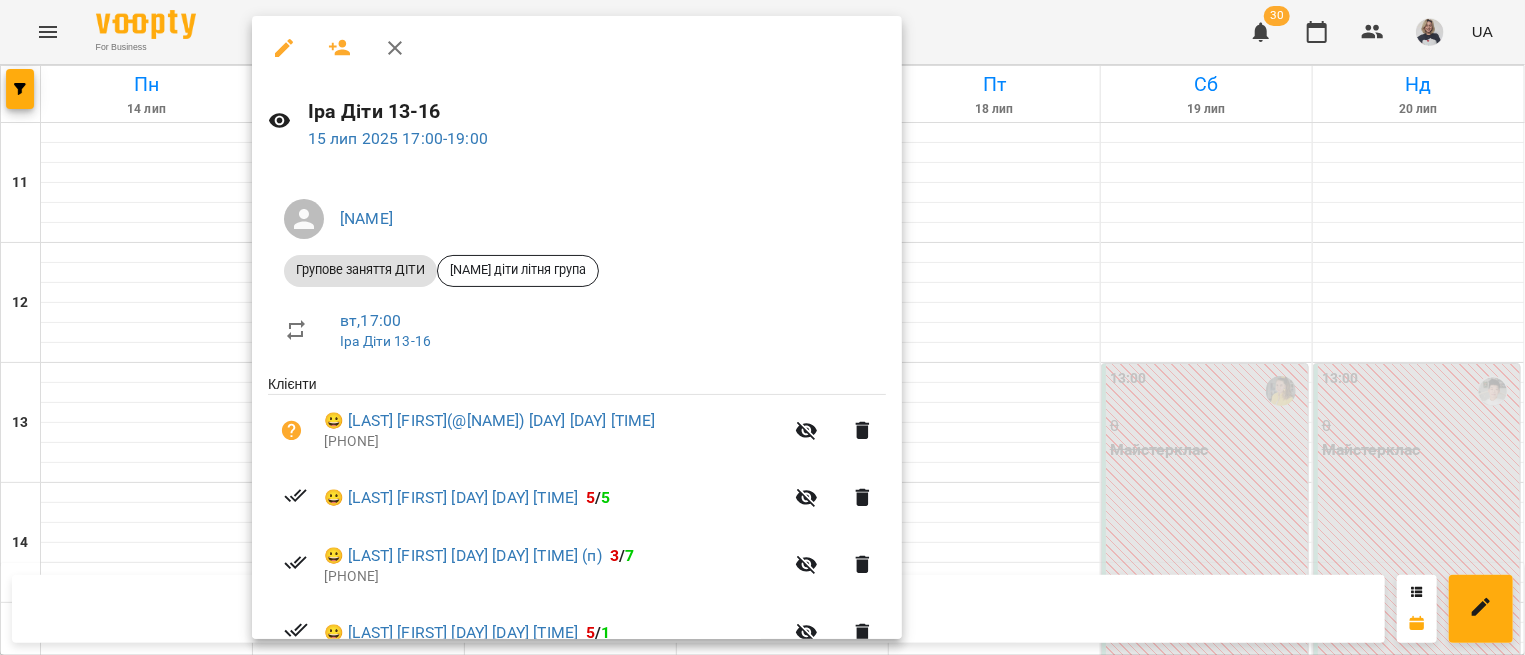 scroll, scrollTop: 333, scrollLeft: 0, axis: vertical 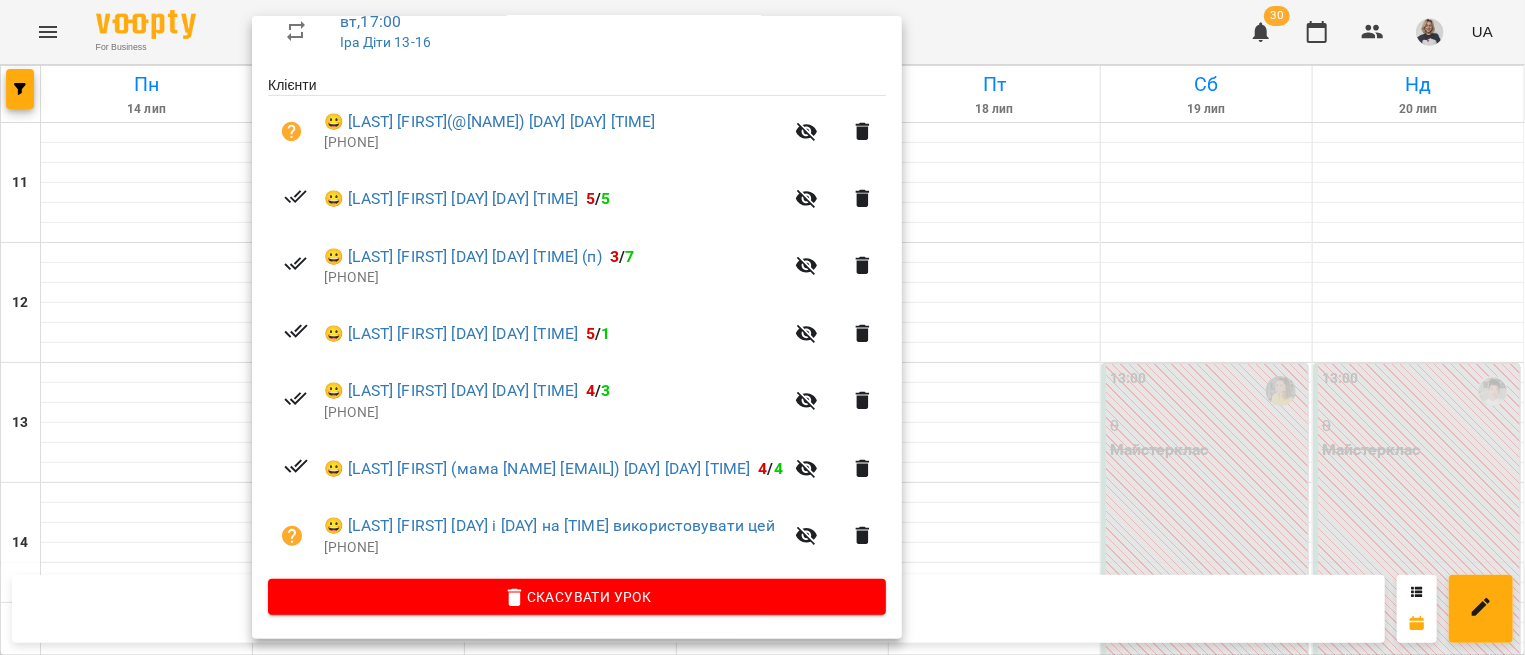 click 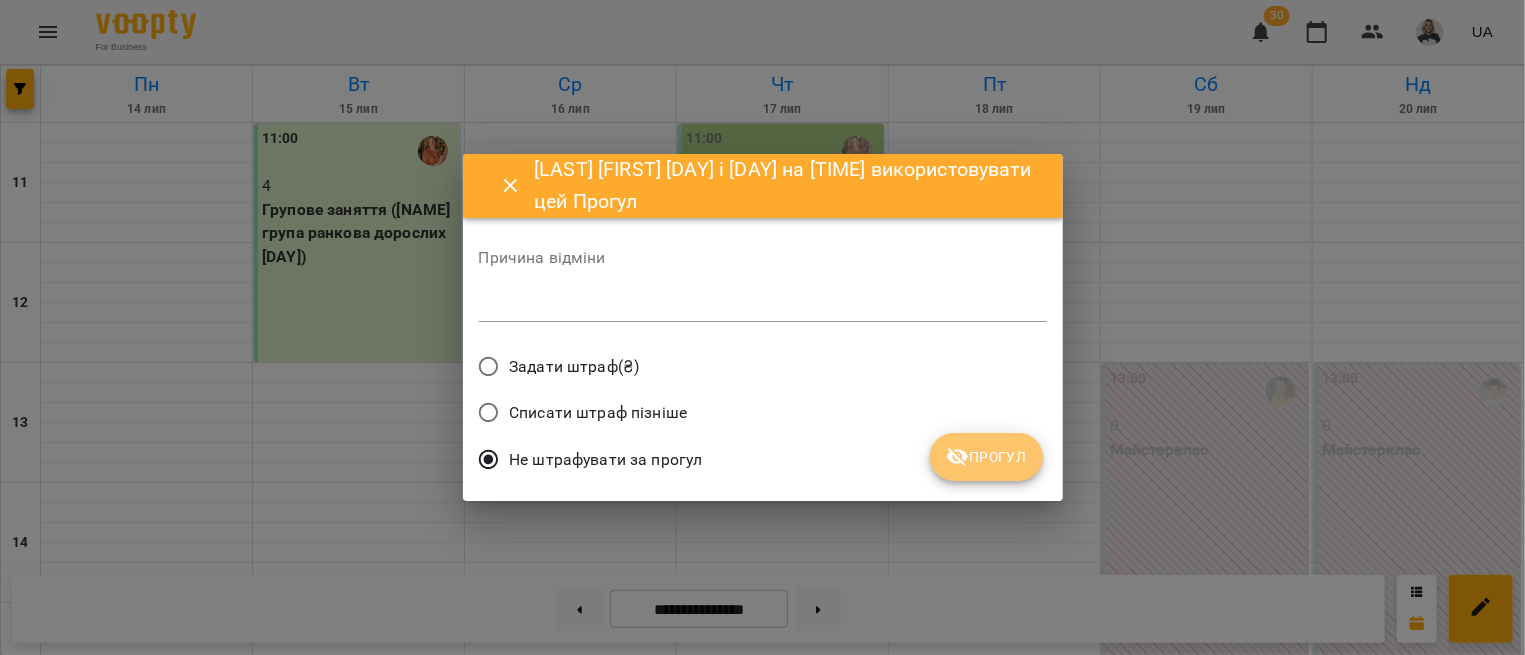 click on "Прогул" at bounding box center [986, 457] 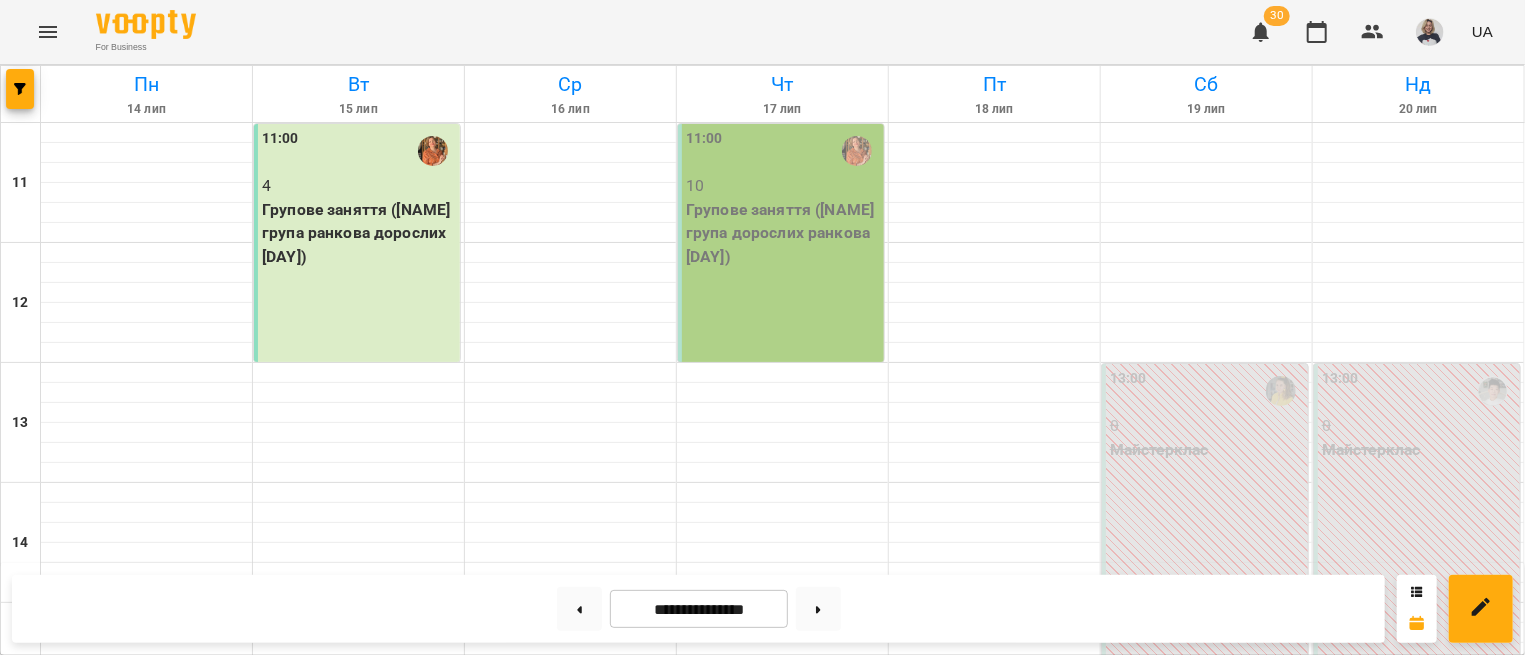 click on "17:00 Наташа 6 Групове заняття ДІТИ (Іра діти літня група)" at bounding box center [357, 963] 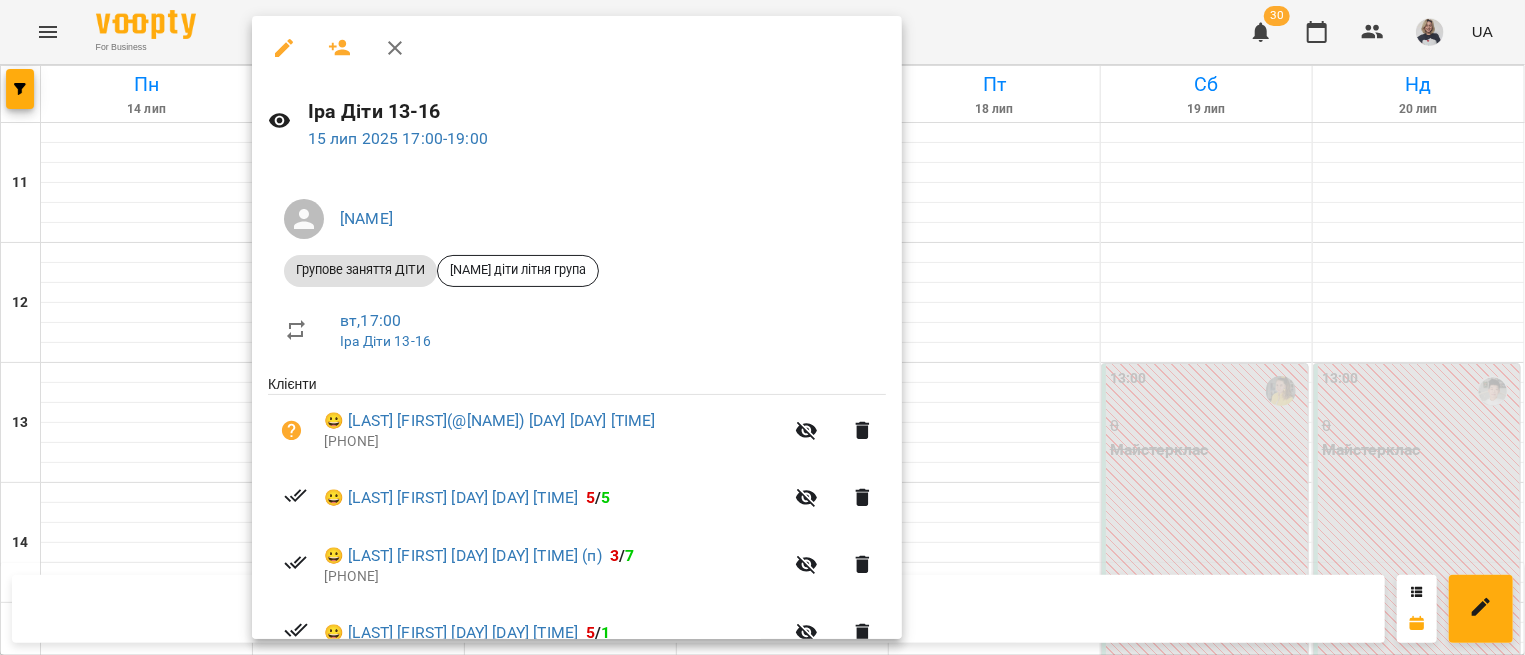 scroll, scrollTop: 238, scrollLeft: 0, axis: vertical 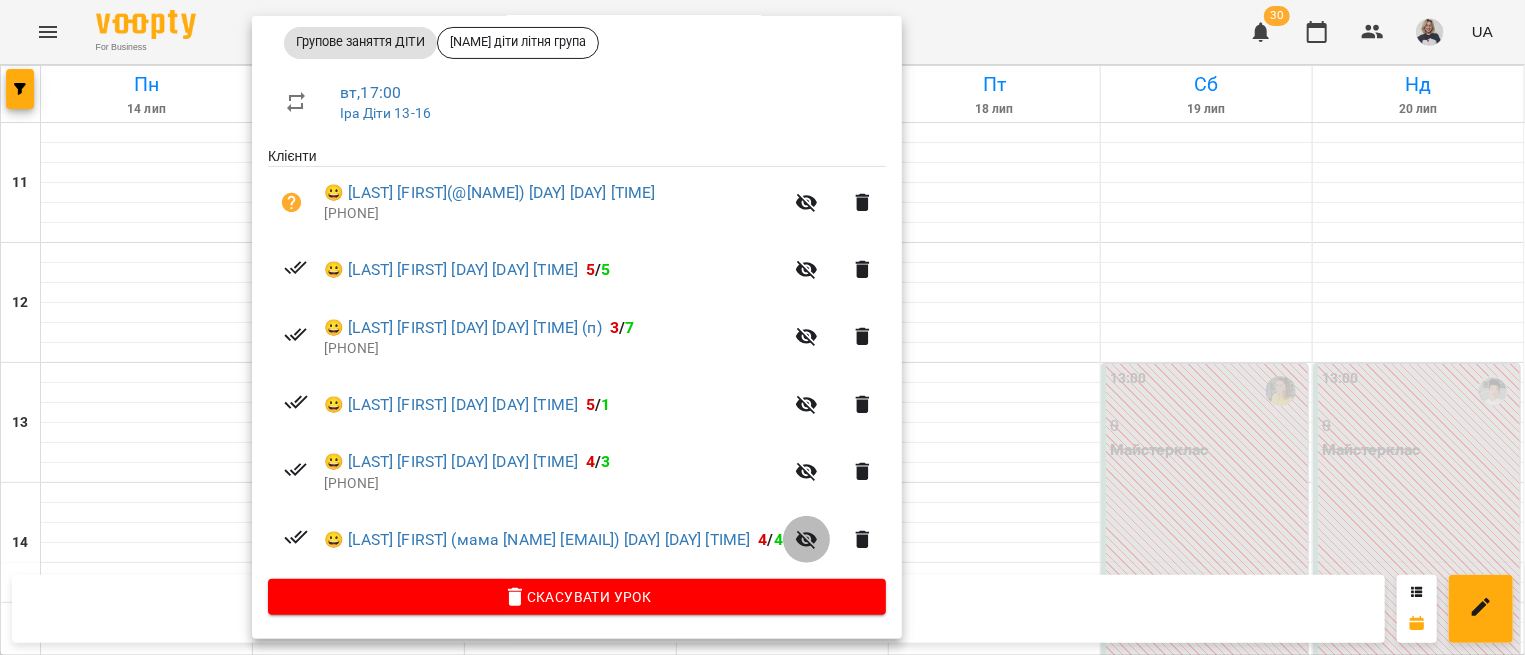click 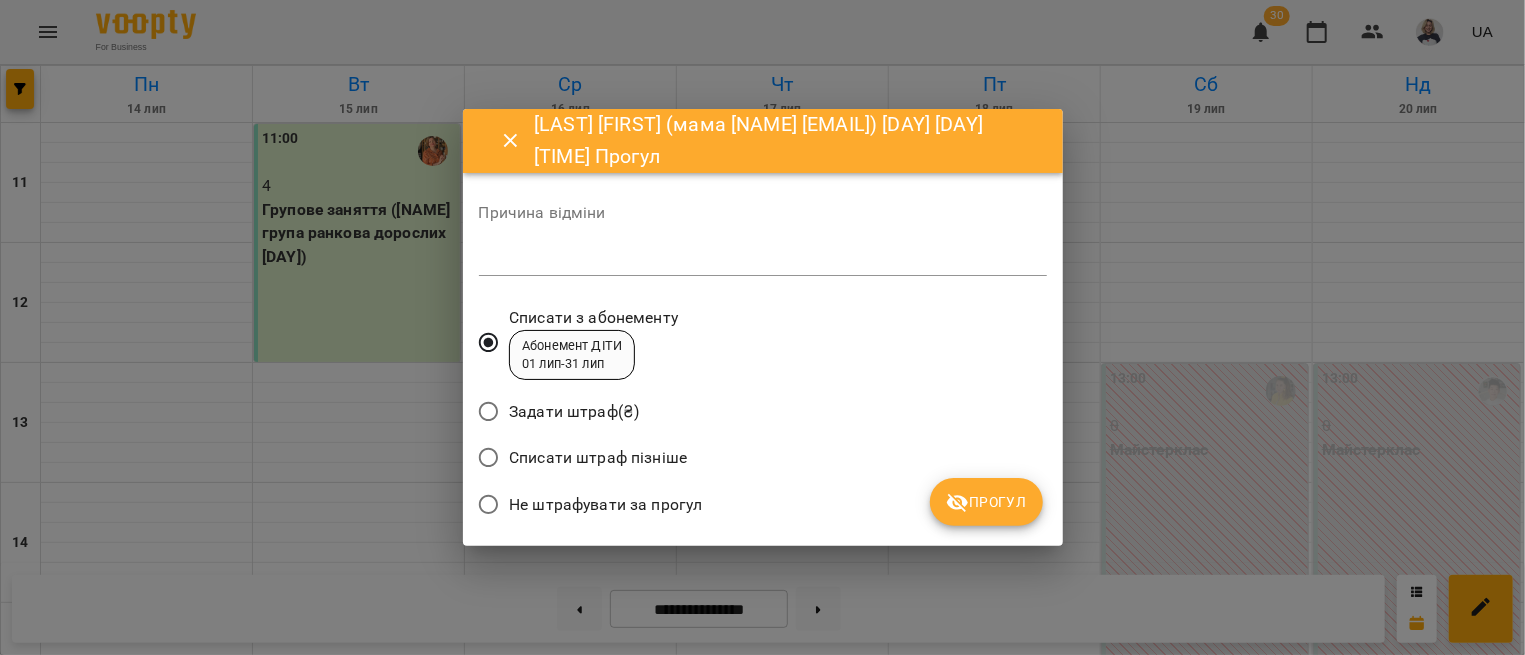 click on "Не штрафувати за прогул" at bounding box center [605, 505] 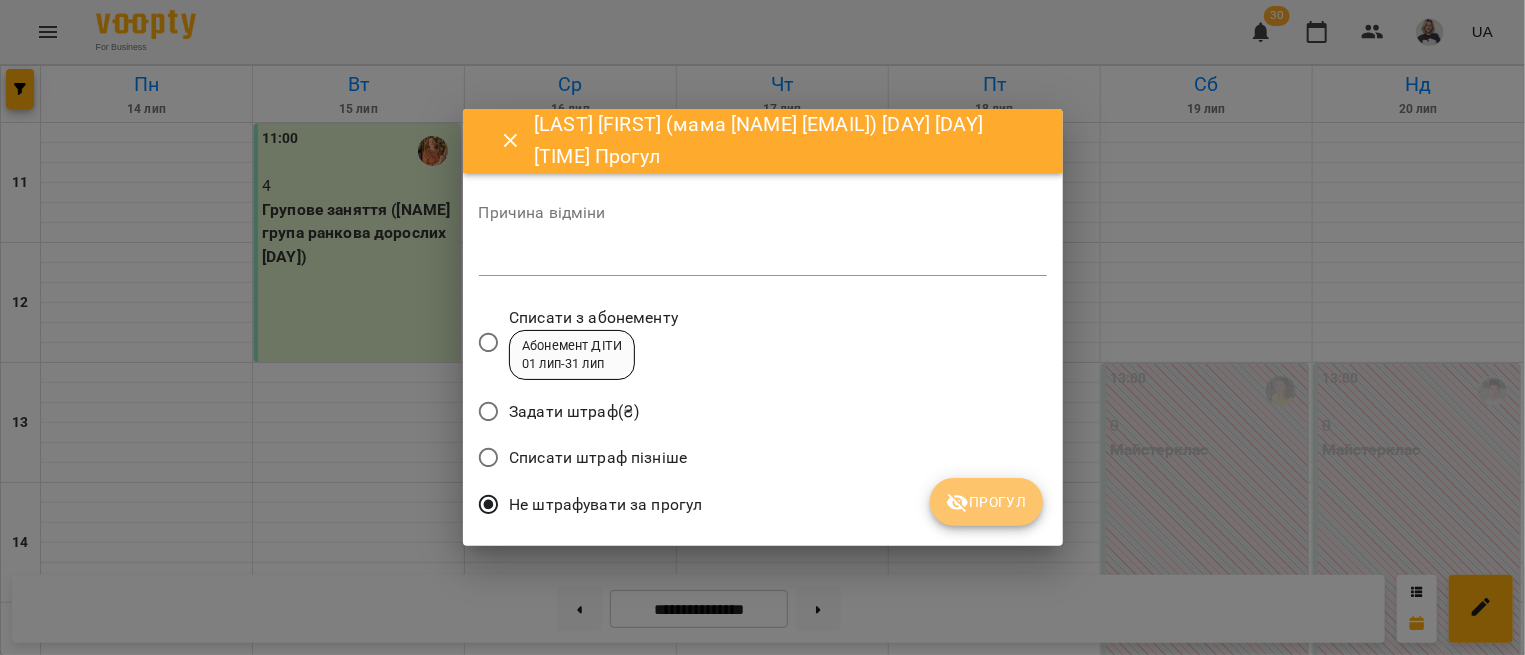 click on "Прогул" at bounding box center (986, 502) 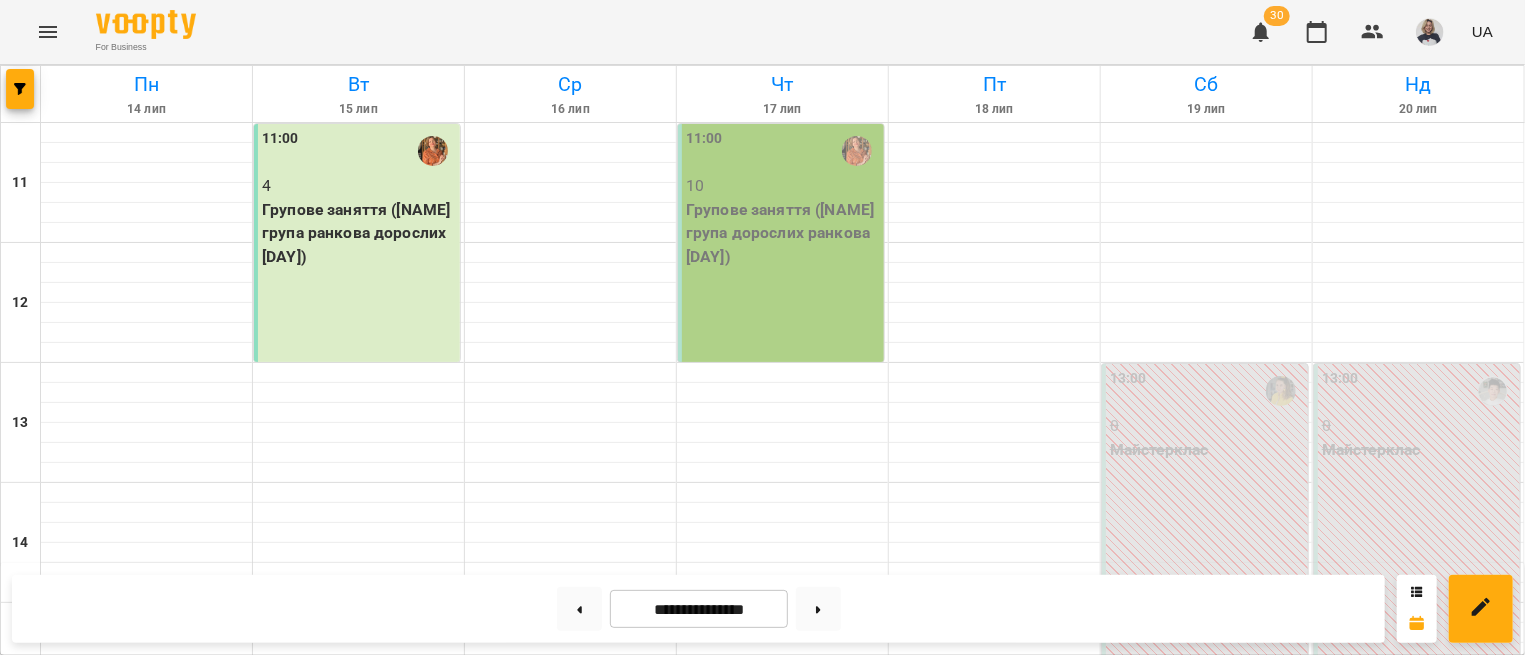 click on "17:00 Наташа 5 Групове заняття ДІТИ (Іра діти літня група)" at bounding box center (357, 963) 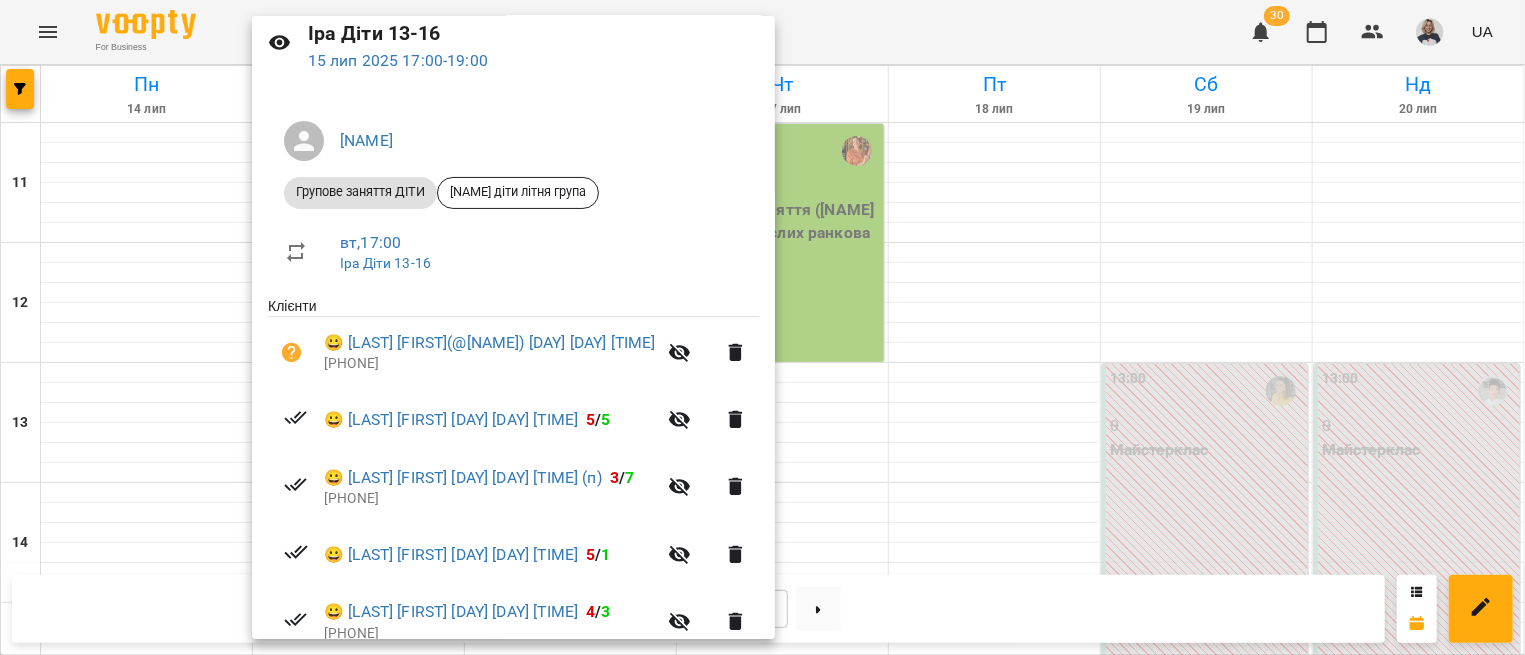 scroll, scrollTop: 121, scrollLeft: 0, axis: vertical 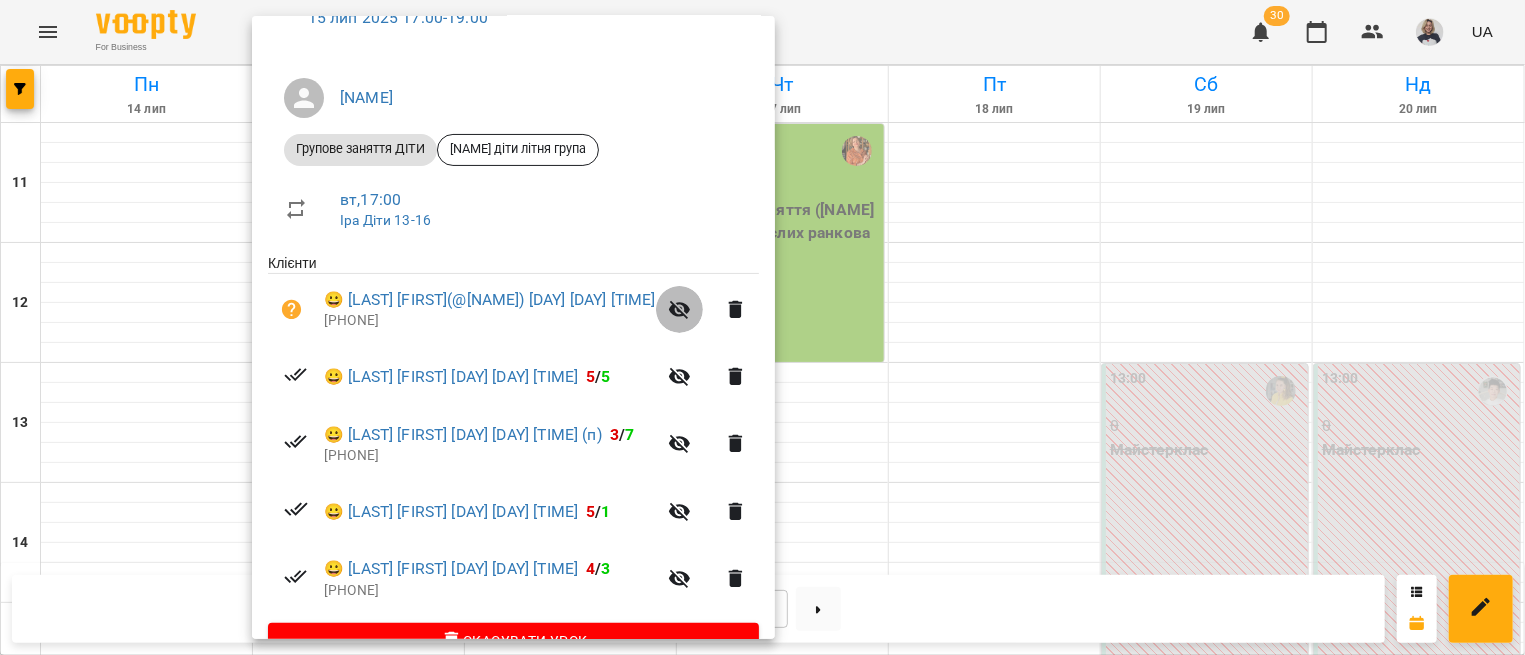 click 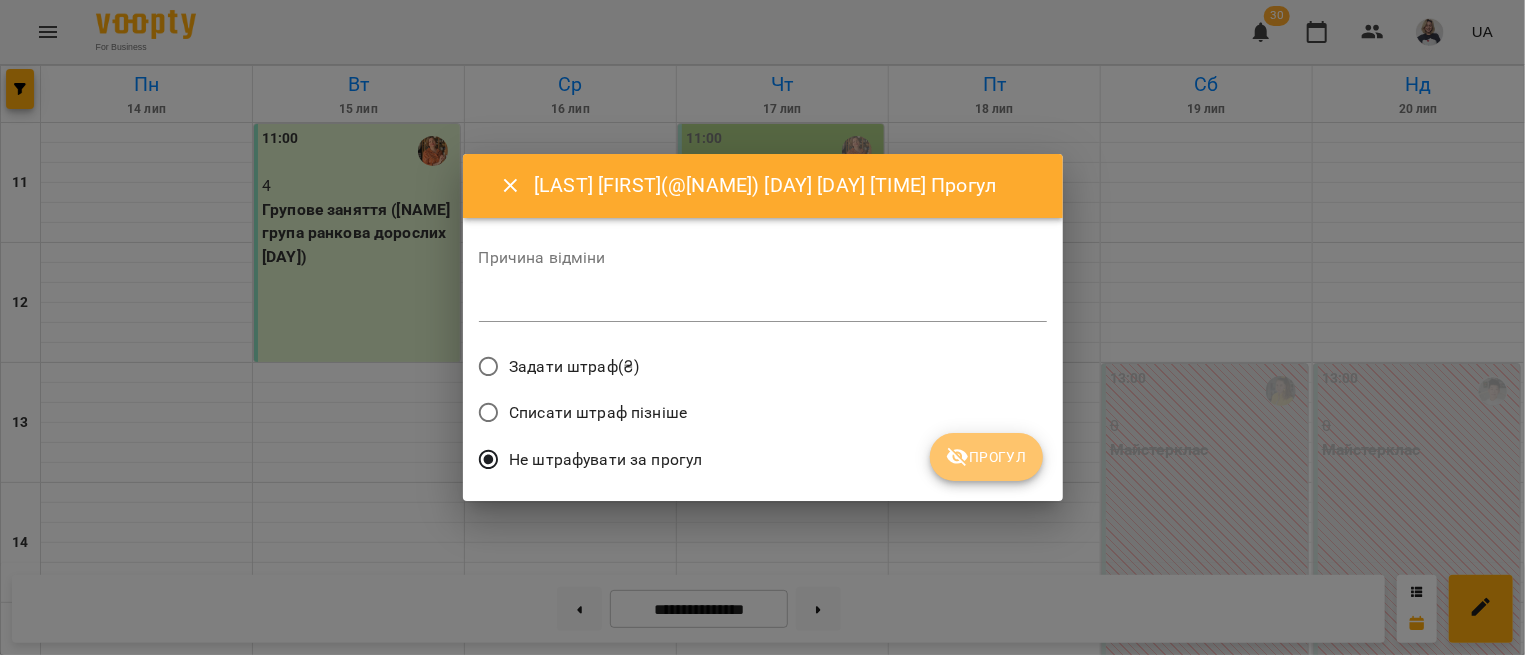 click on "Прогул" at bounding box center [986, 457] 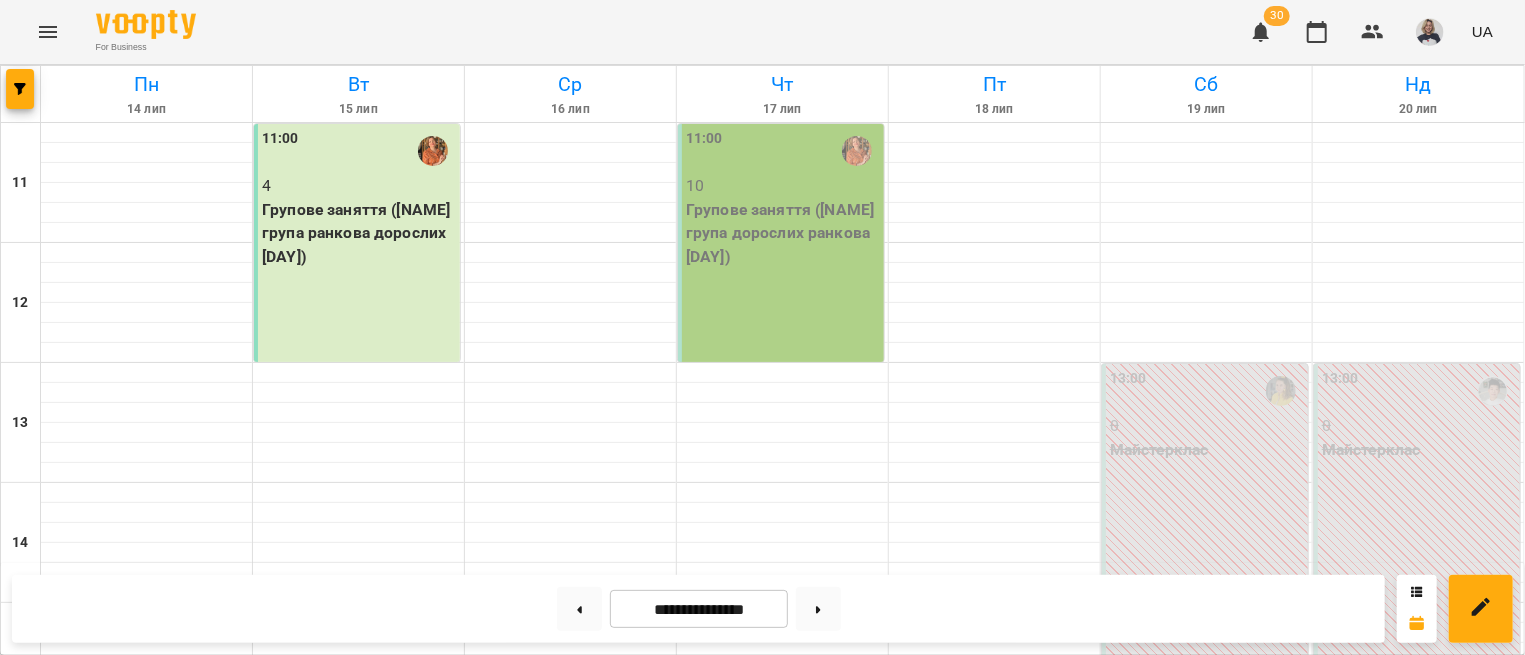 click on "17:00 Наташа 4 Групове заняття ДІТИ (Іра діти літня група)" at bounding box center [357, 963] 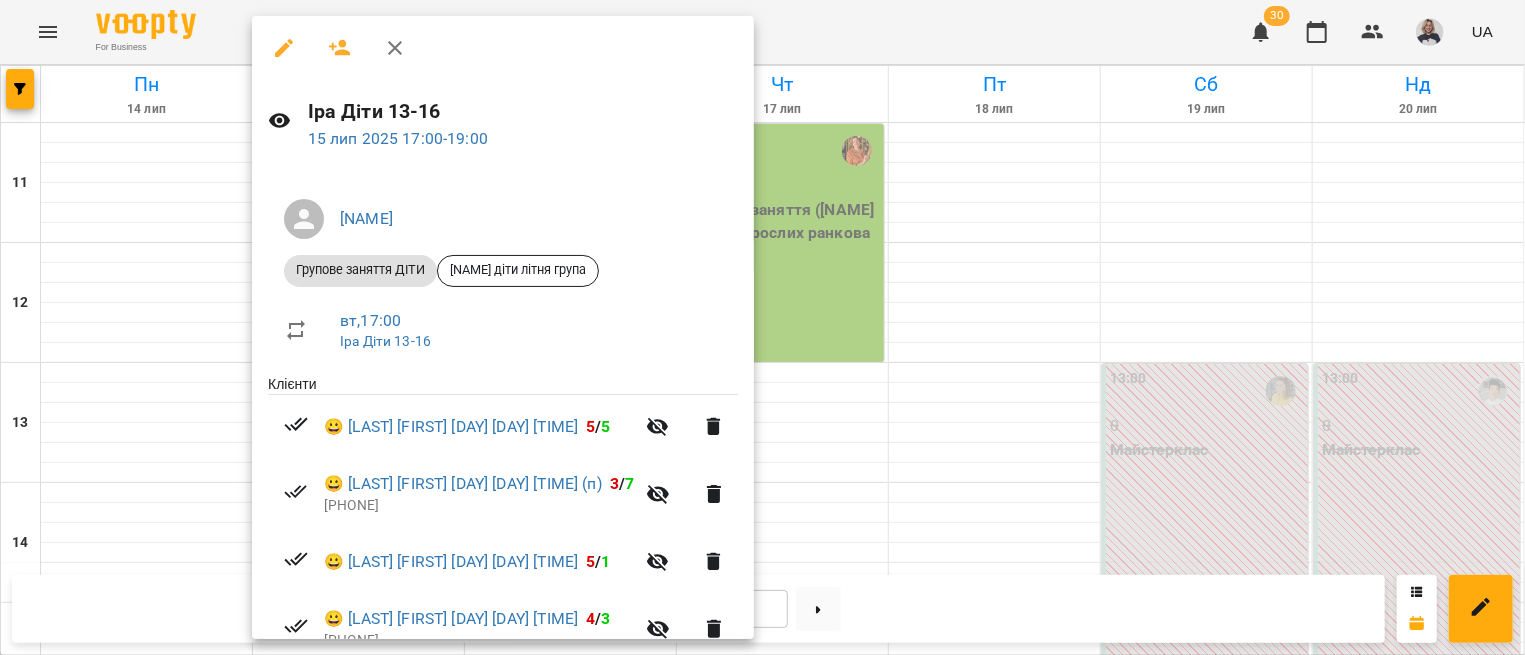 scroll, scrollTop: 119, scrollLeft: 0, axis: vertical 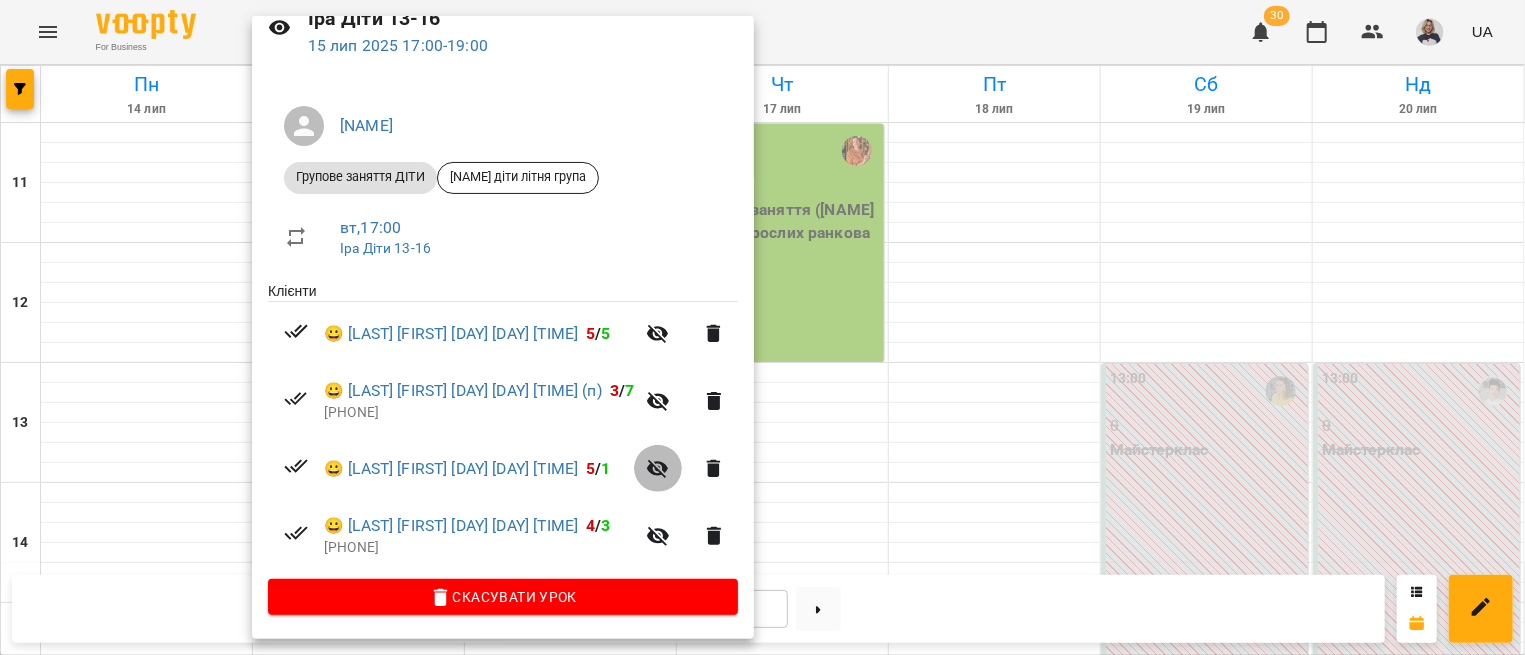 click 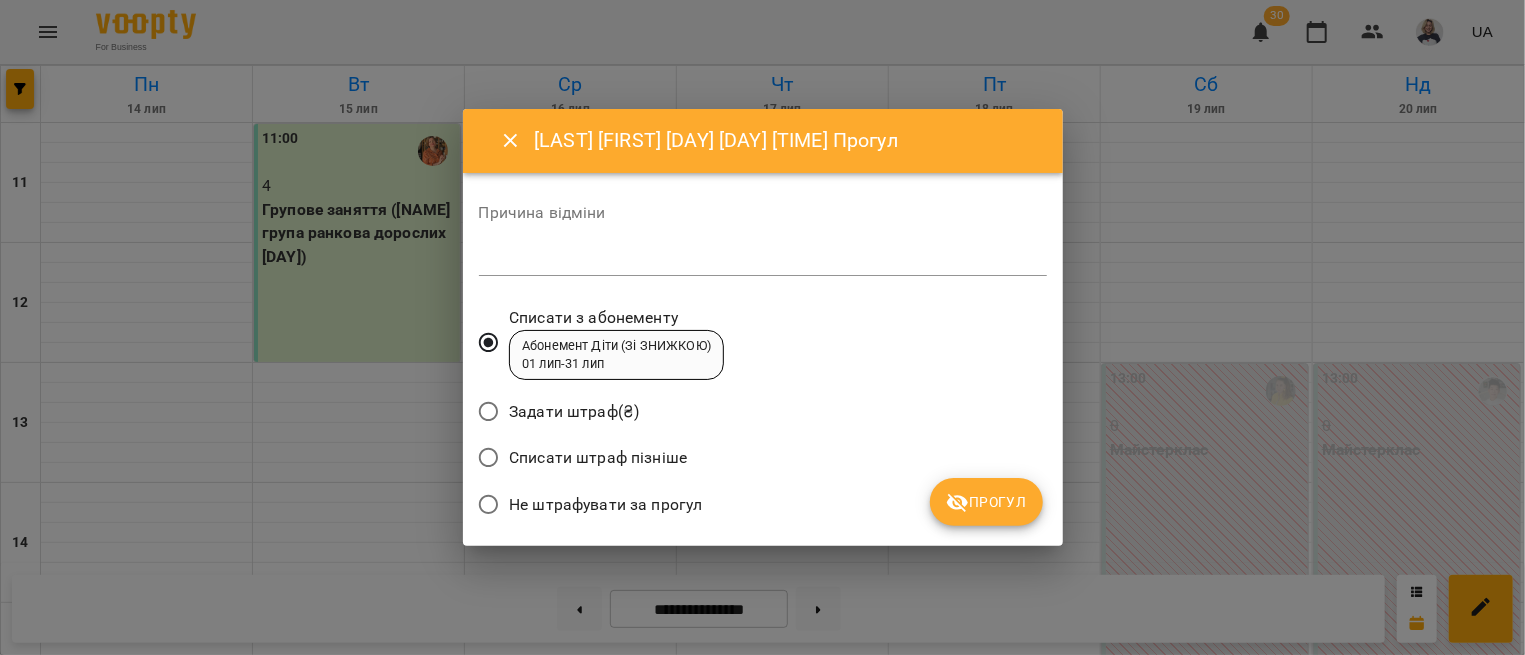 click on "Не штрафувати за прогул" at bounding box center (585, 505) 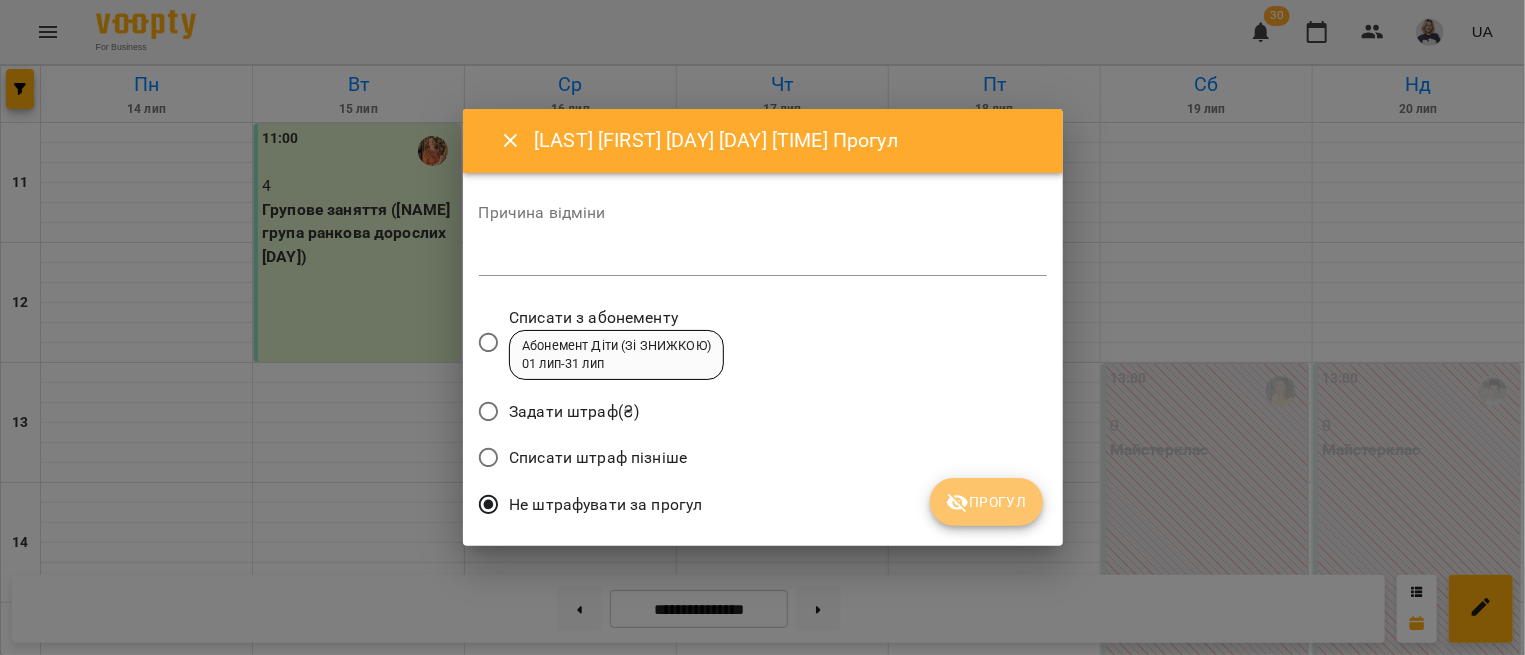 click on "Прогул" at bounding box center (986, 502) 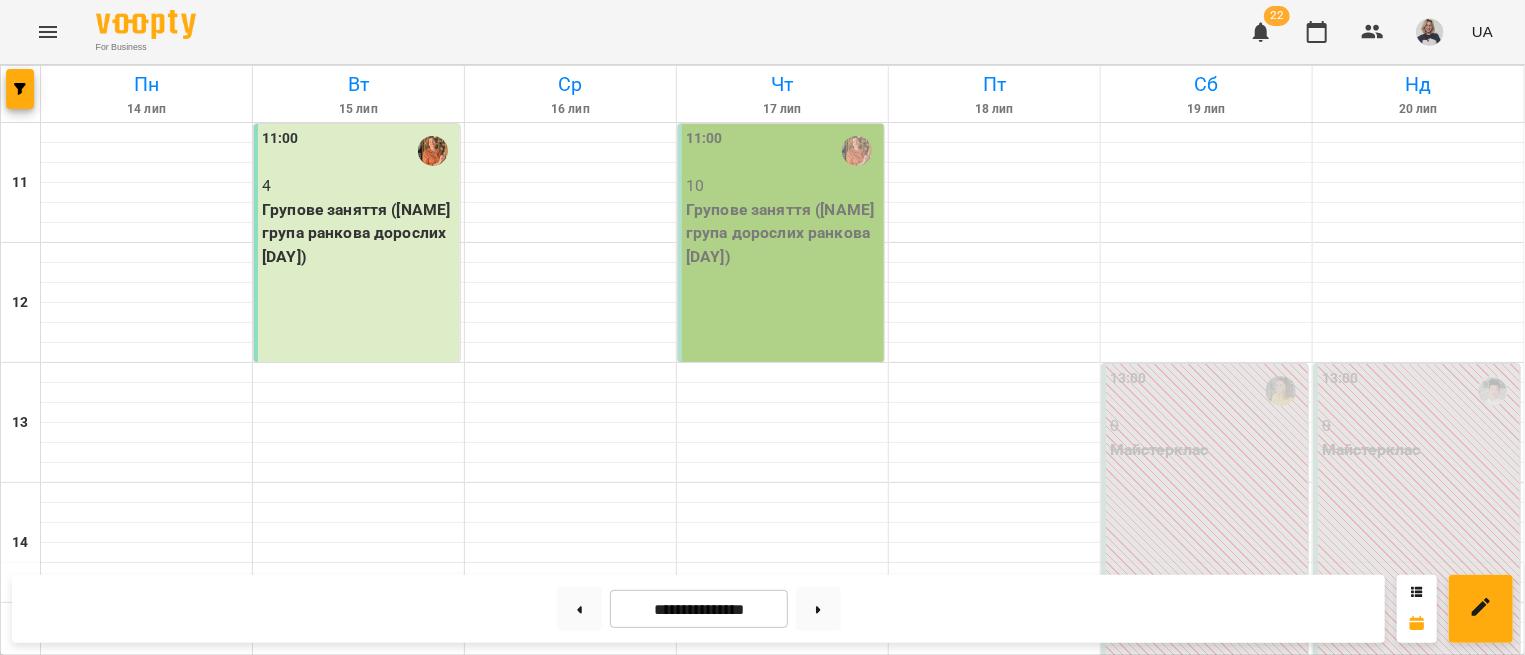 click on "17:00 Наташа 3 Групове заняття ДІТИ (Іра діти літня група)" at bounding box center [357, 963] 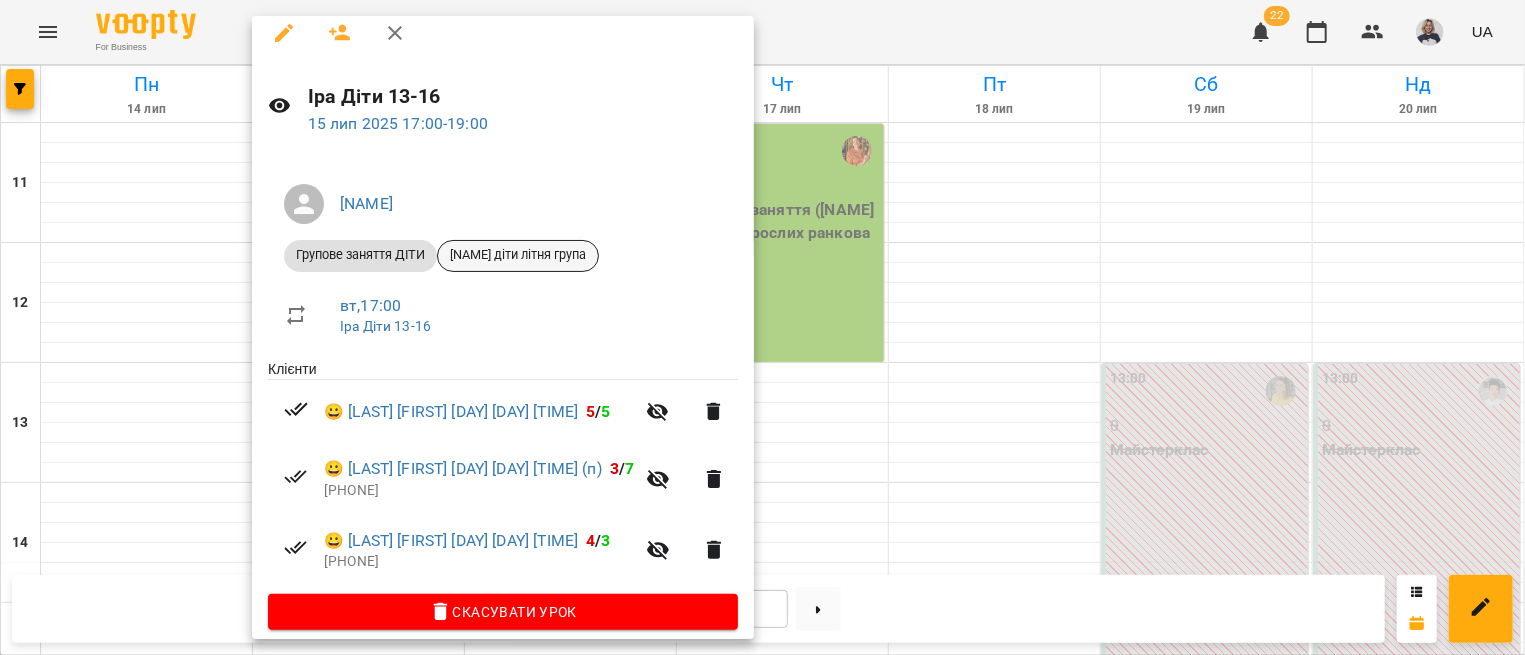 scroll, scrollTop: 0, scrollLeft: 0, axis: both 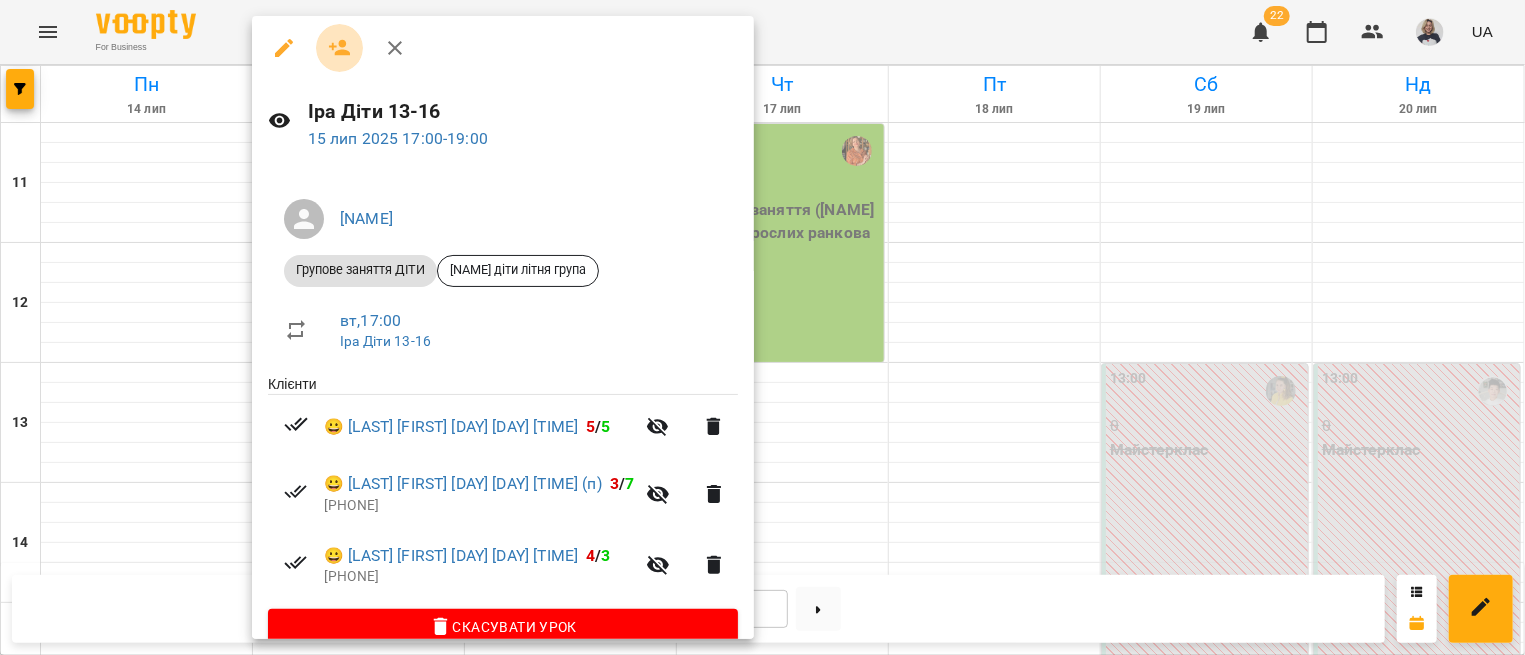 click at bounding box center (340, 48) 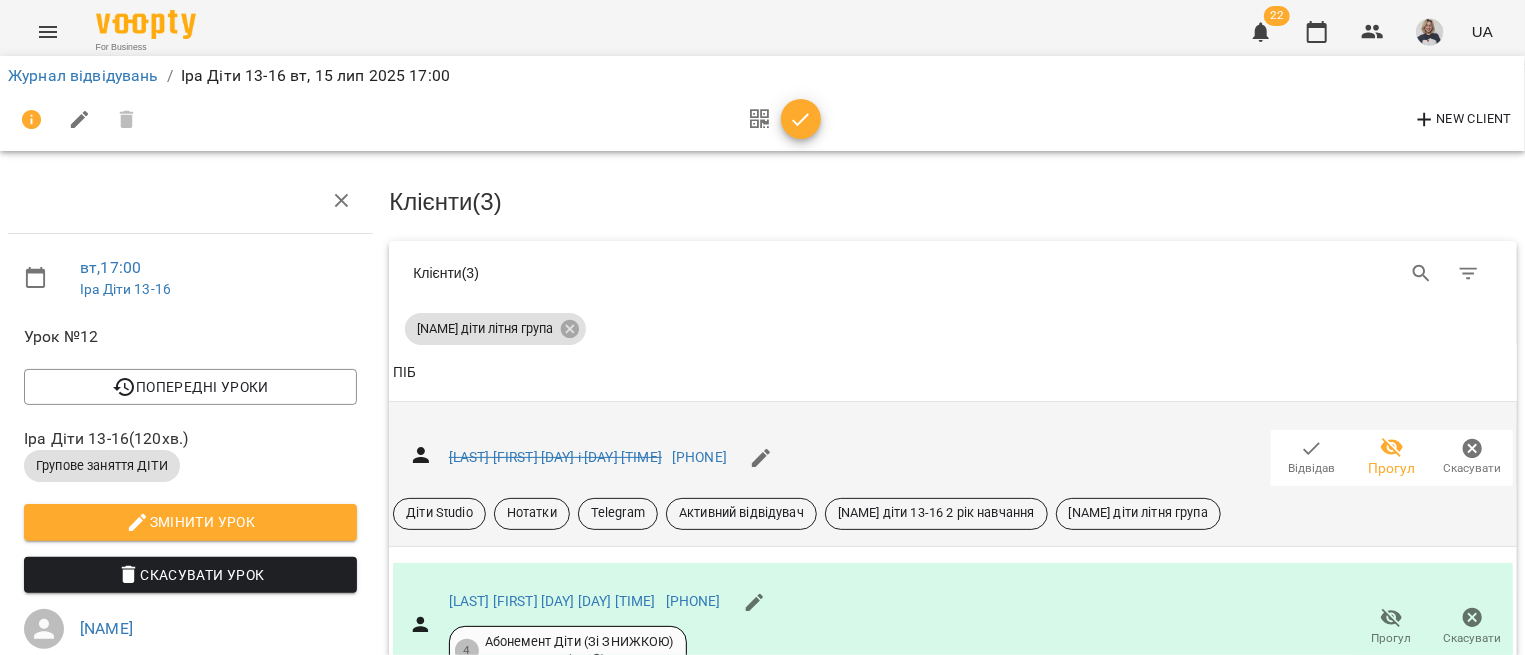 scroll, scrollTop: 603, scrollLeft: 0, axis: vertical 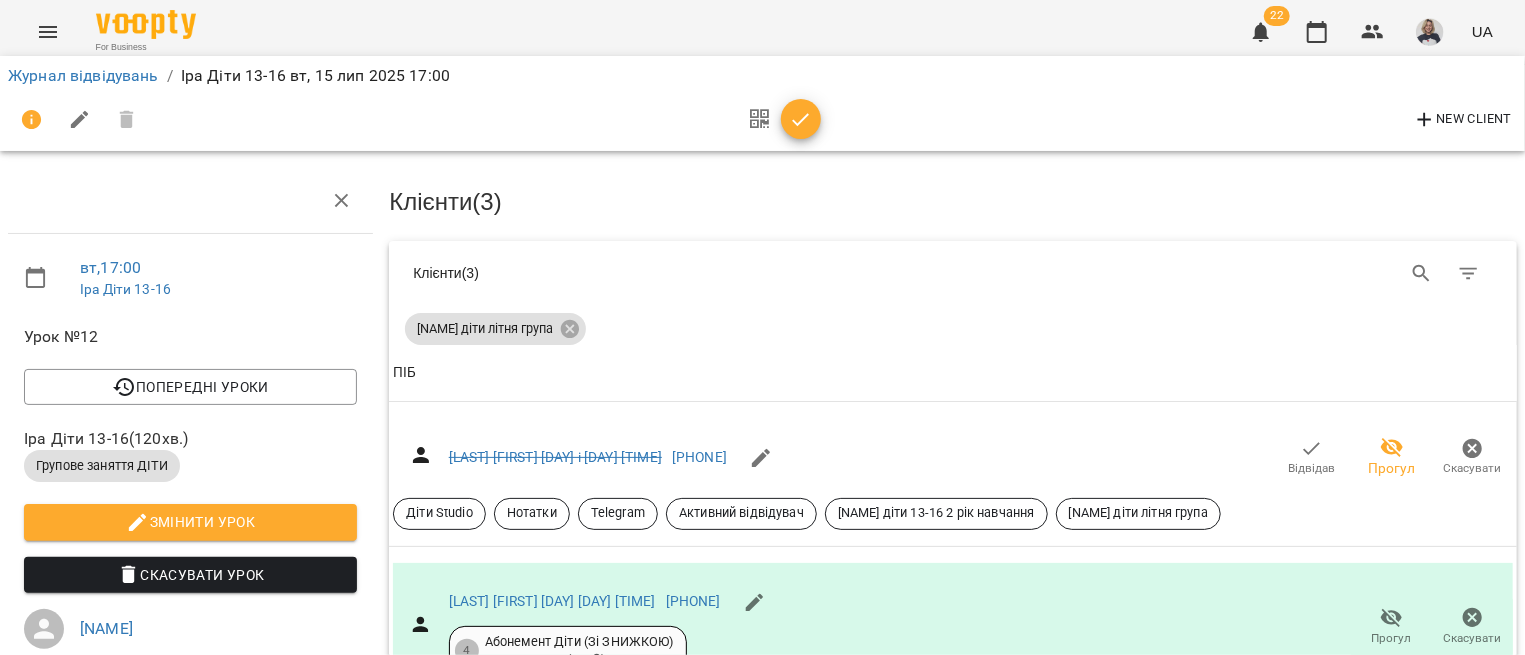 click on "Відвідав" at bounding box center (1311, 952) 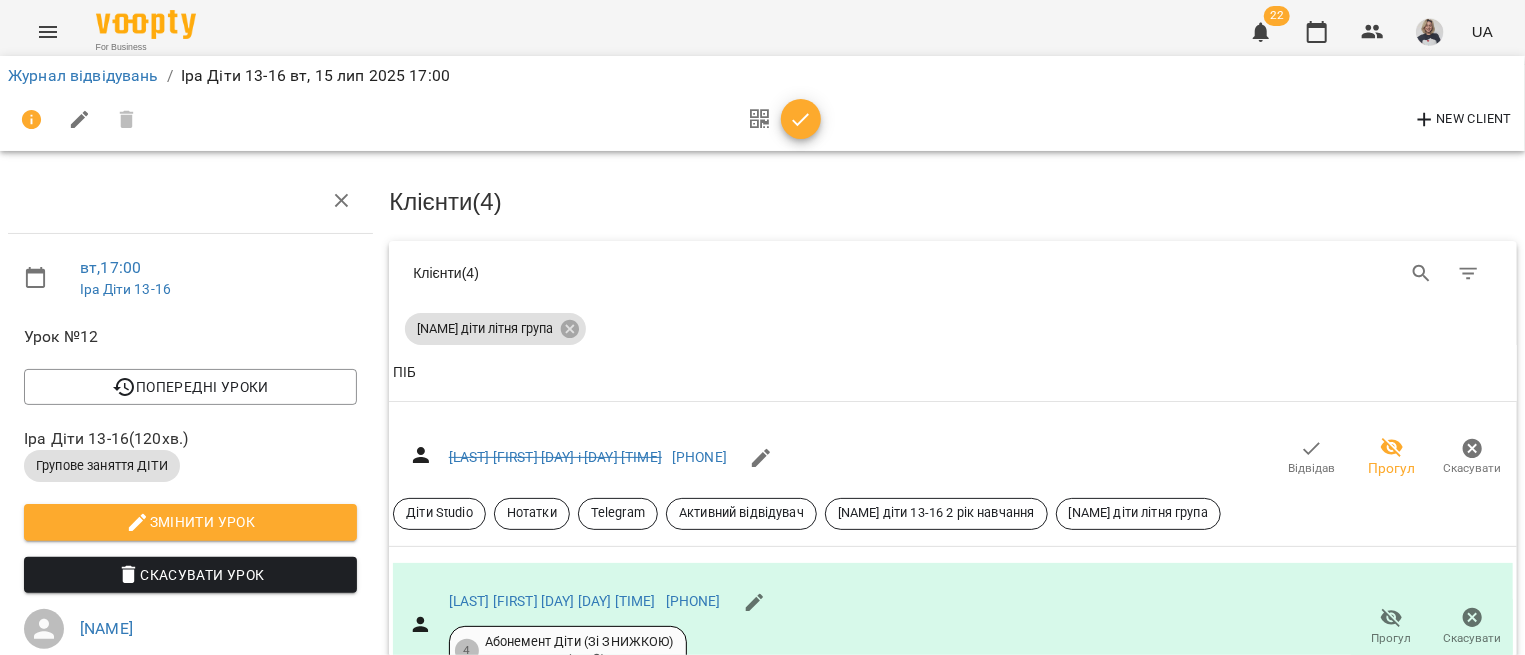 scroll, scrollTop: 0, scrollLeft: 0, axis: both 